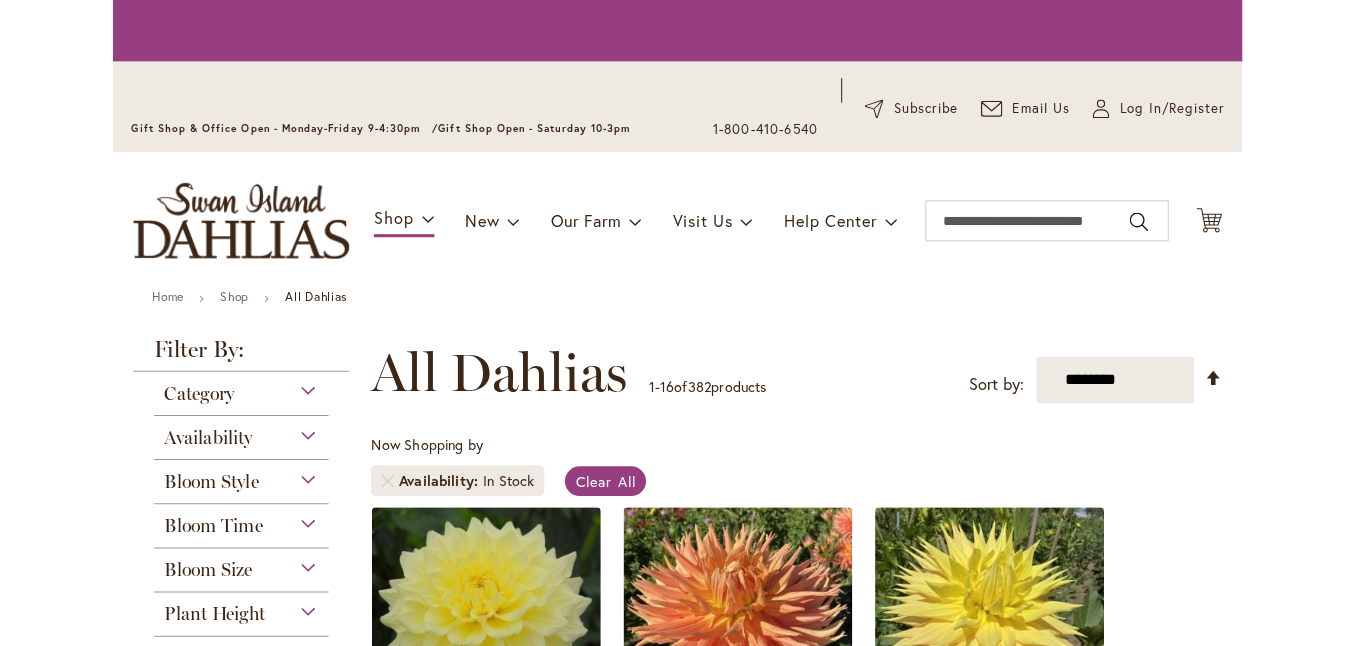 scroll, scrollTop: 0, scrollLeft: 0, axis: both 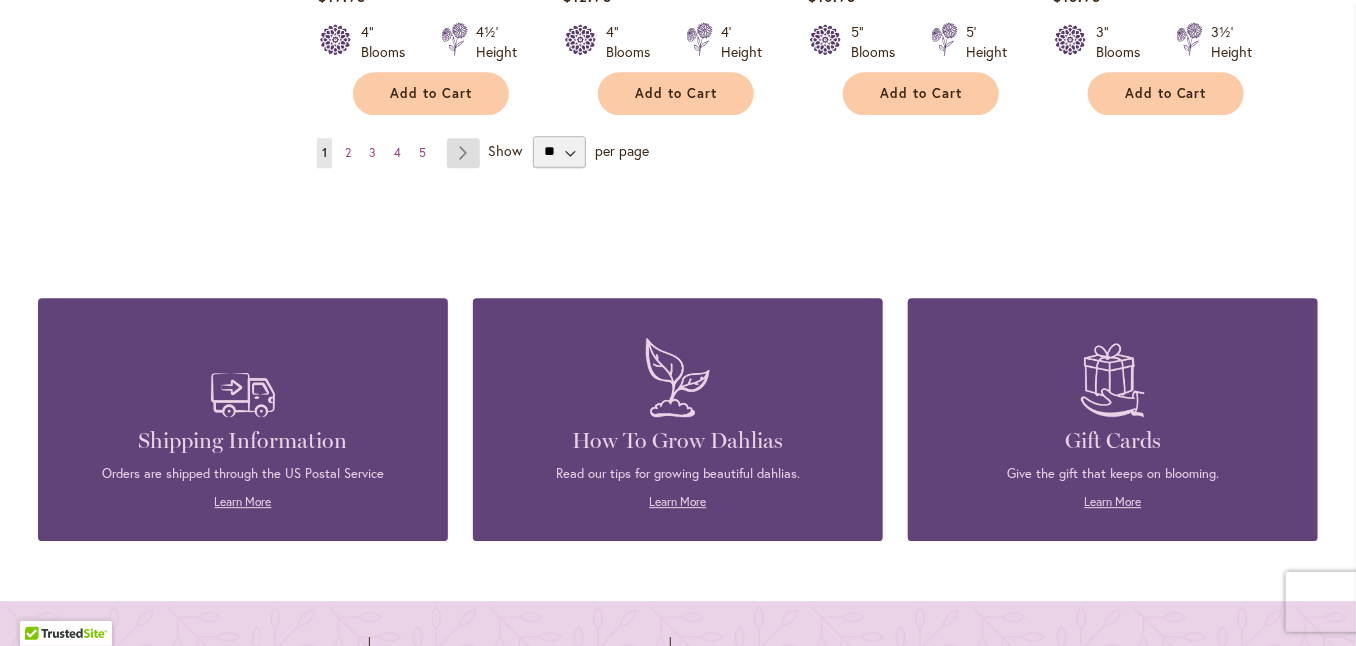 click on "Page
Next" at bounding box center [463, 153] 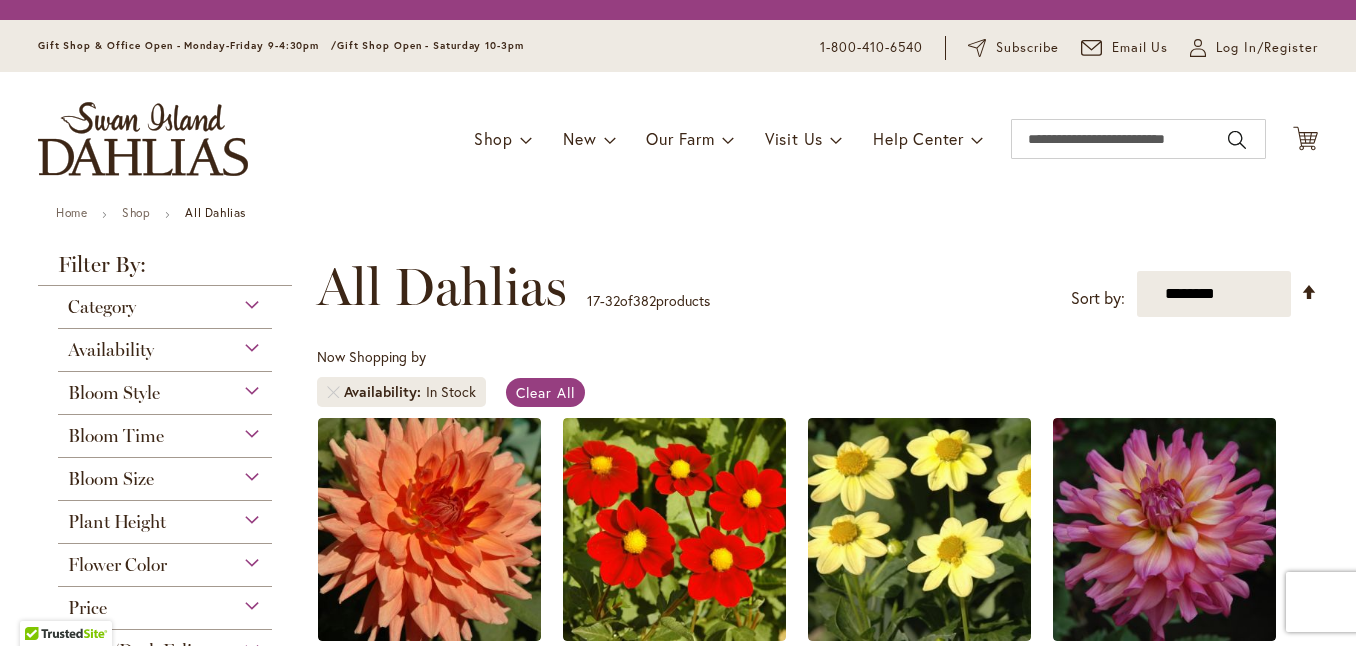 scroll, scrollTop: 0, scrollLeft: 0, axis: both 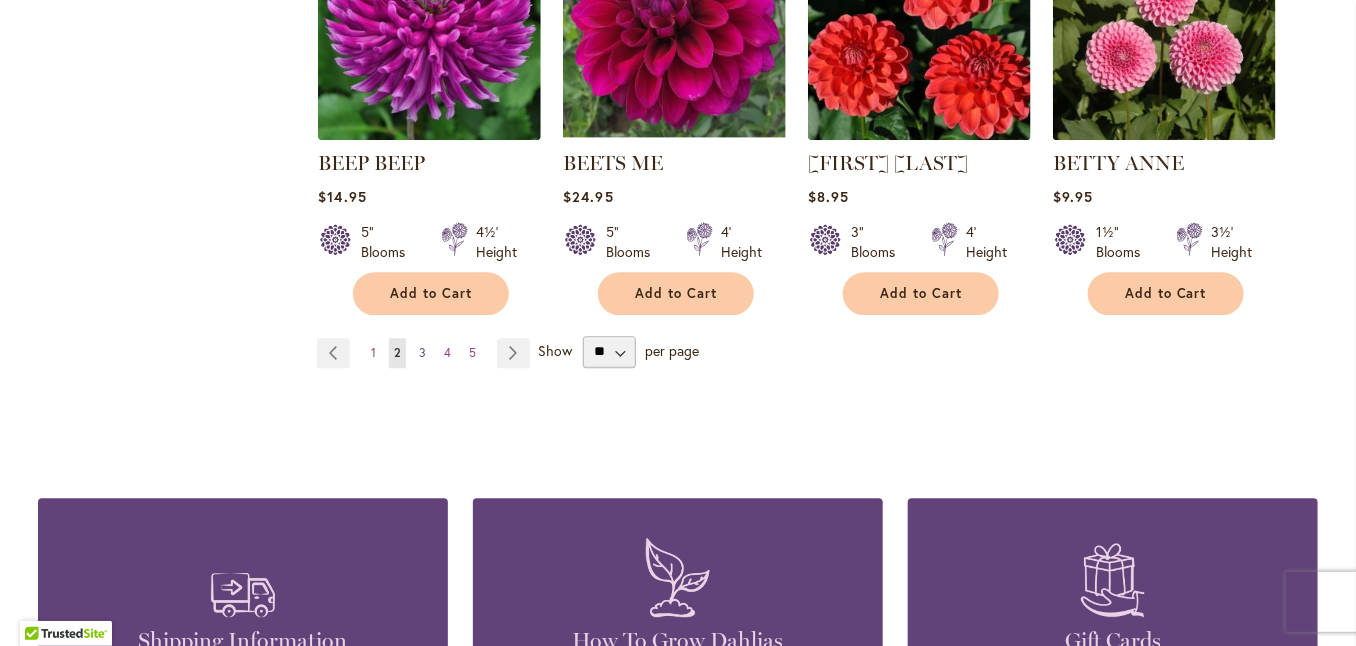 click on "3" at bounding box center (422, 352) 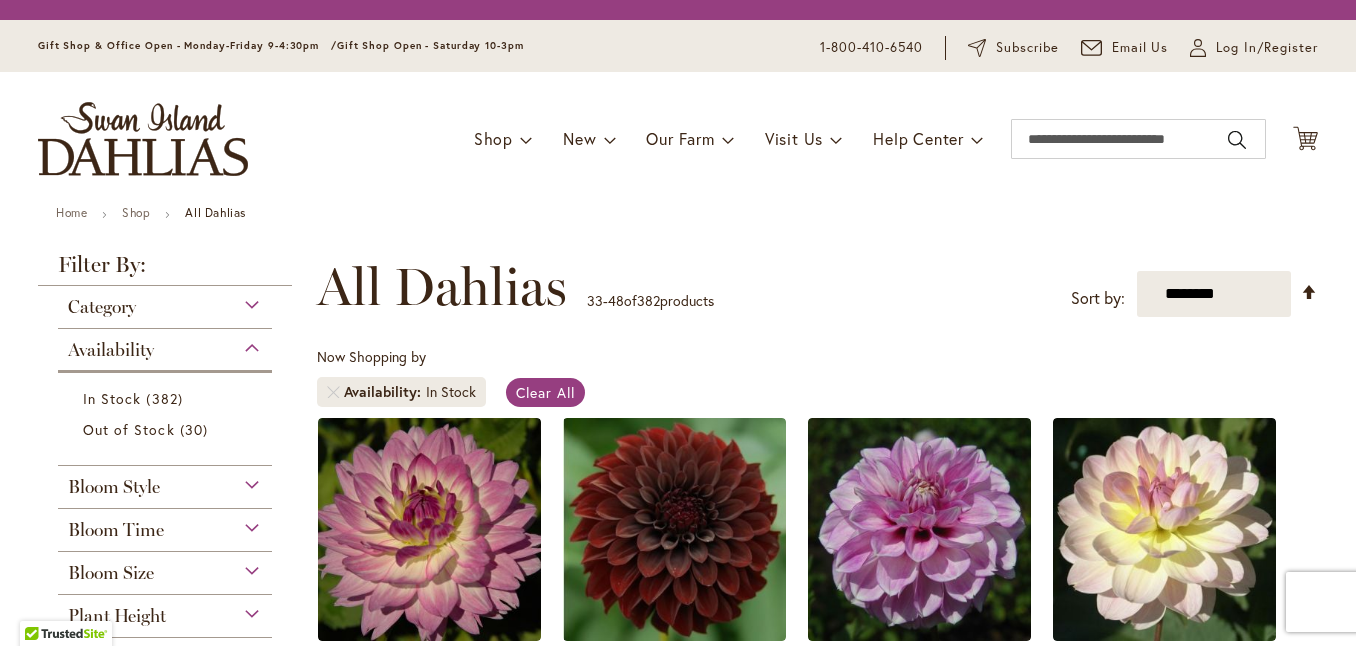 scroll, scrollTop: 0, scrollLeft: 0, axis: both 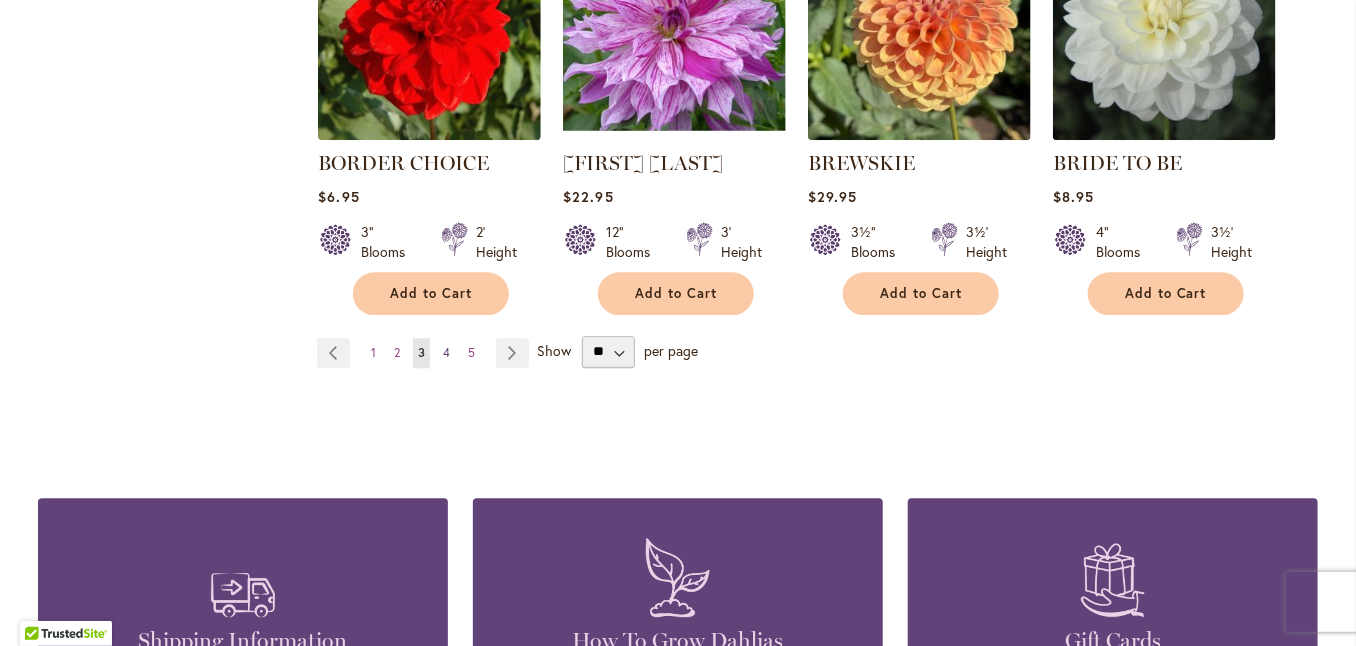 click on "4" at bounding box center [446, 352] 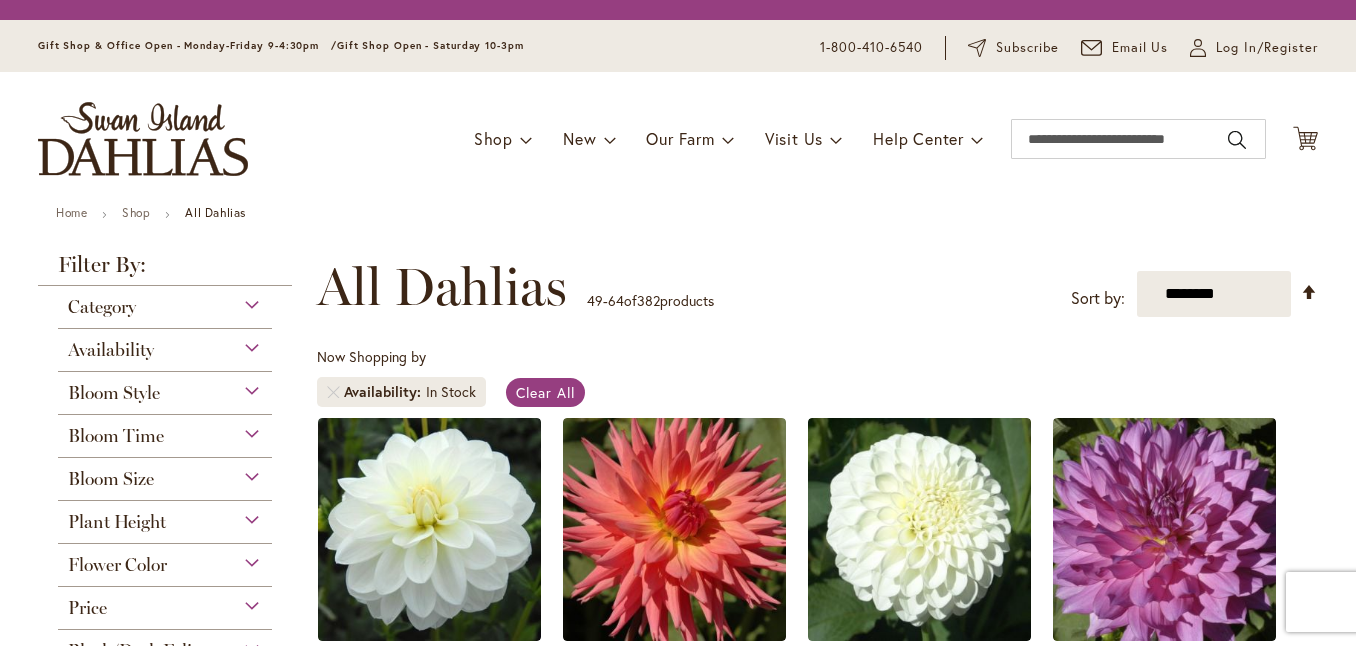 scroll, scrollTop: 0, scrollLeft: 0, axis: both 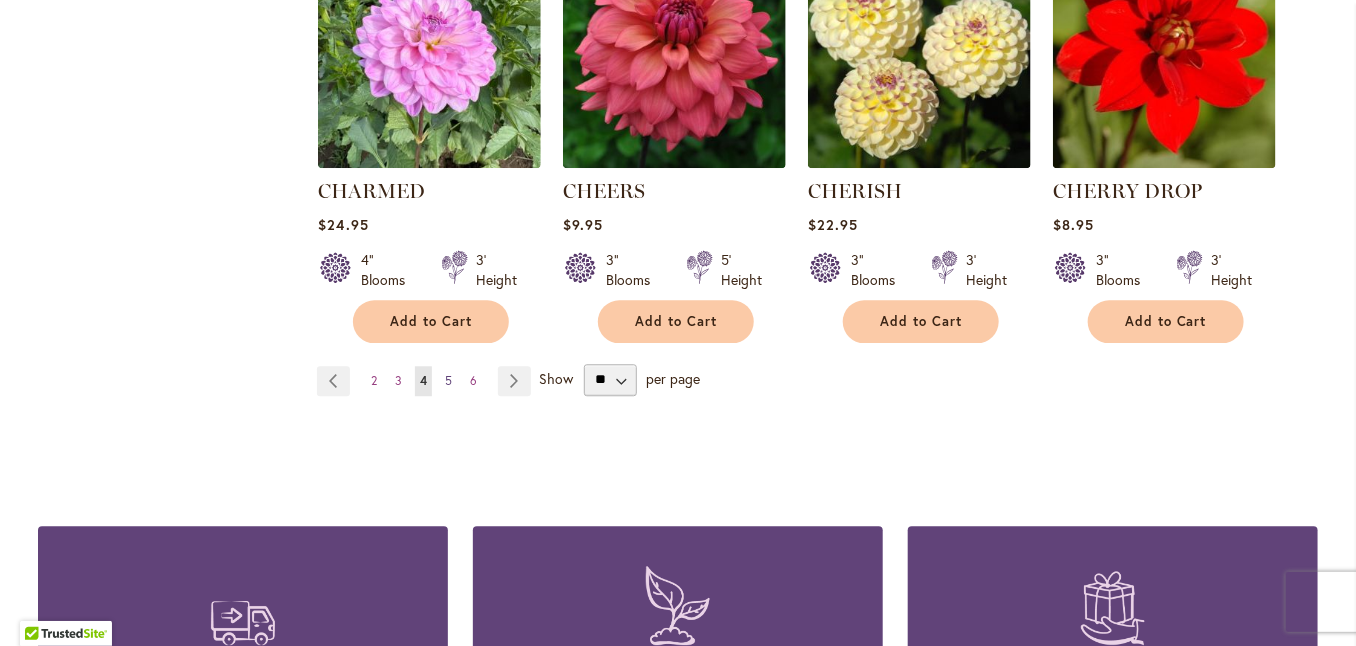 click on "5" at bounding box center [448, 380] 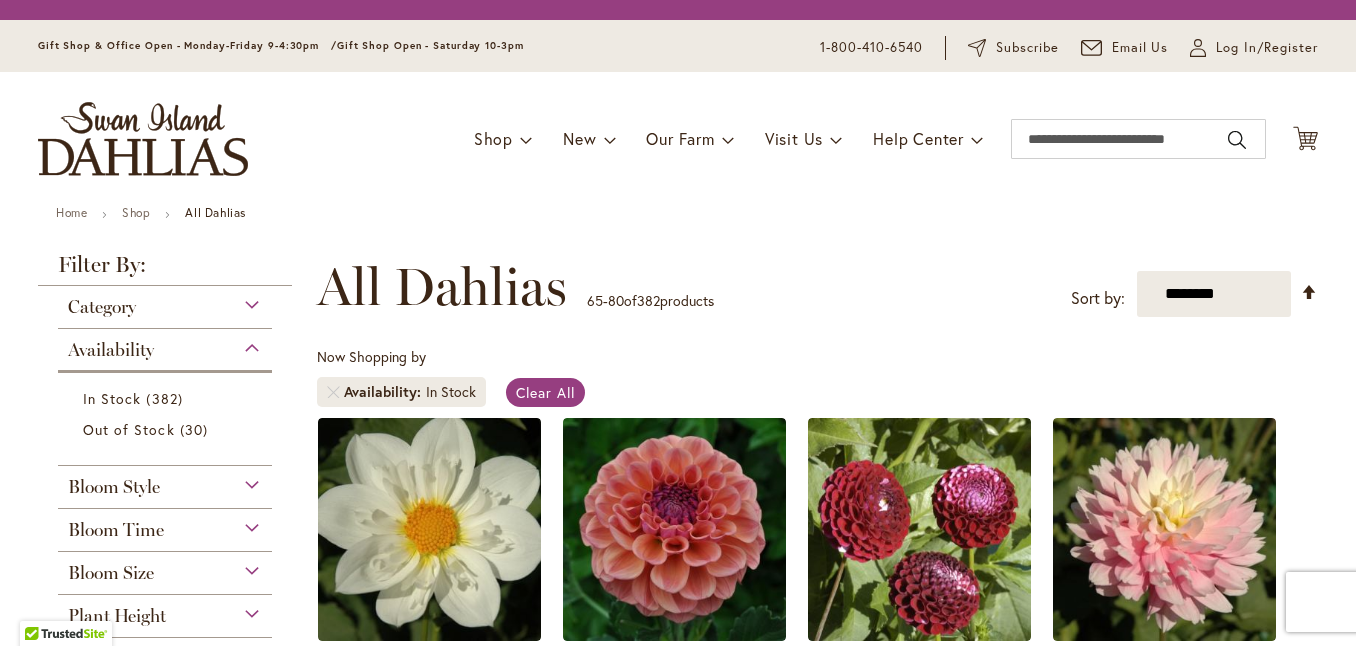 scroll, scrollTop: 0, scrollLeft: 0, axis: both 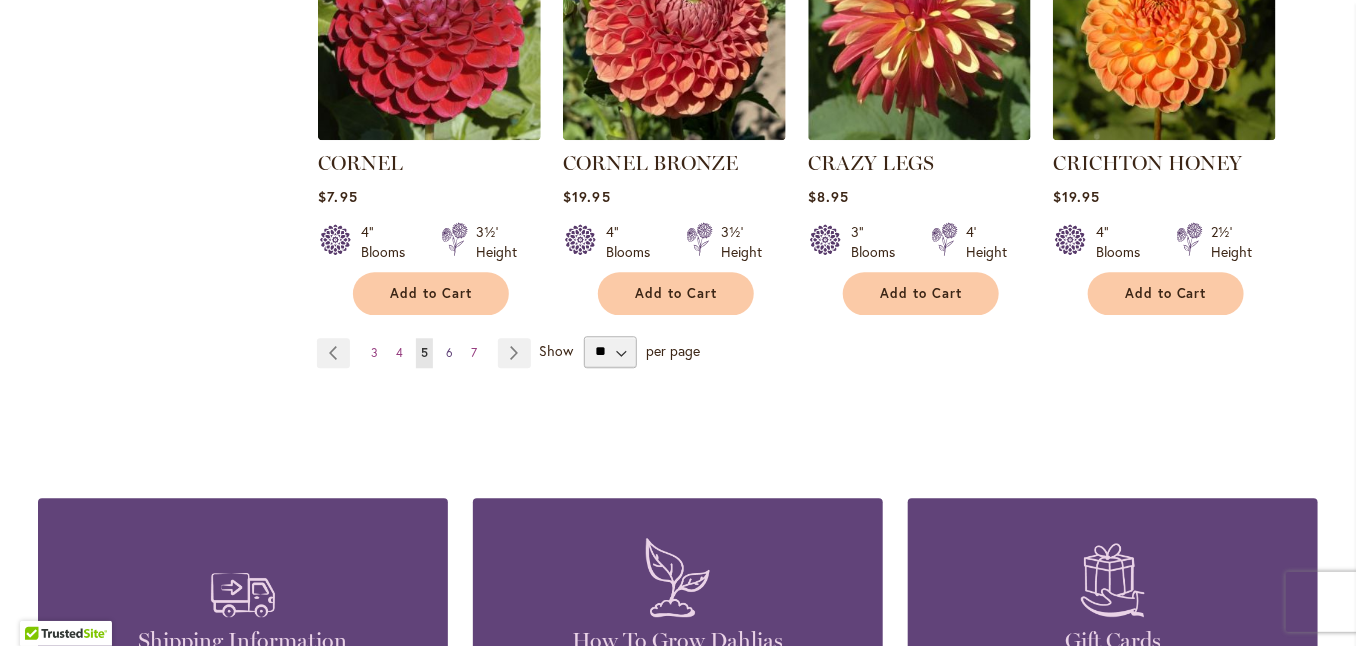 click on "6" at bounding box center [449, 352] 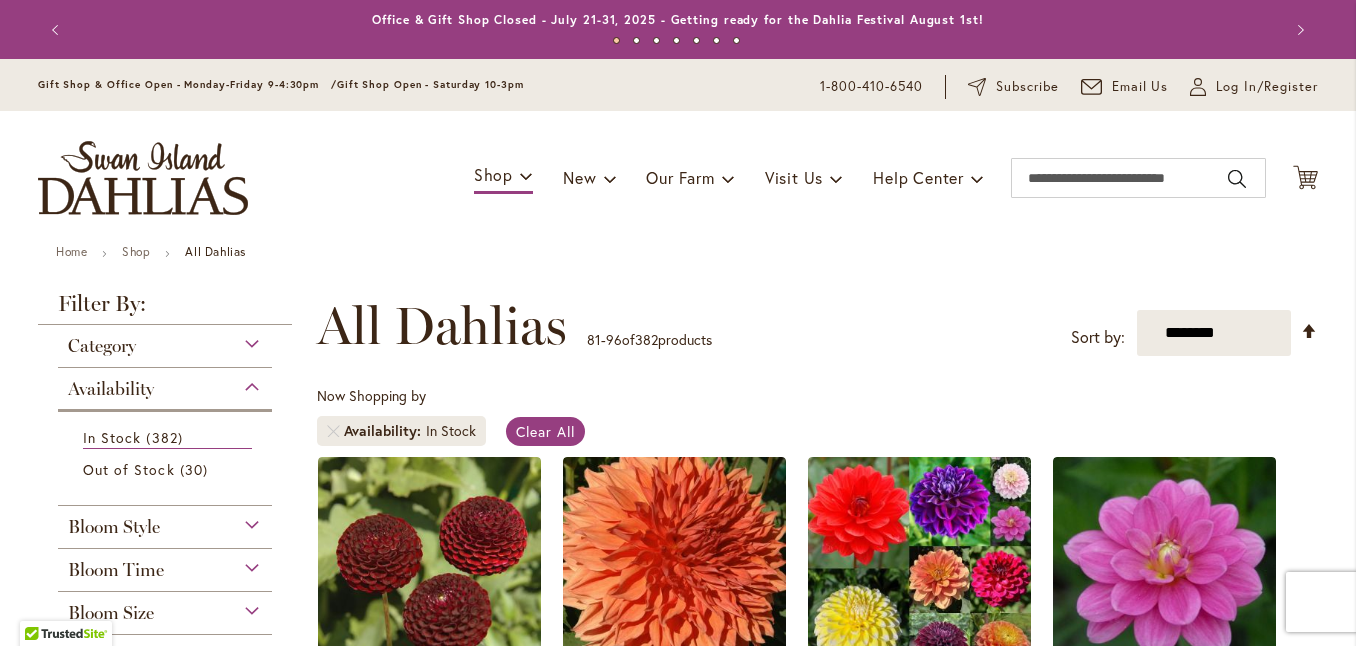scroll, scrollTop: 0, scrollLeft: 0, axis: both 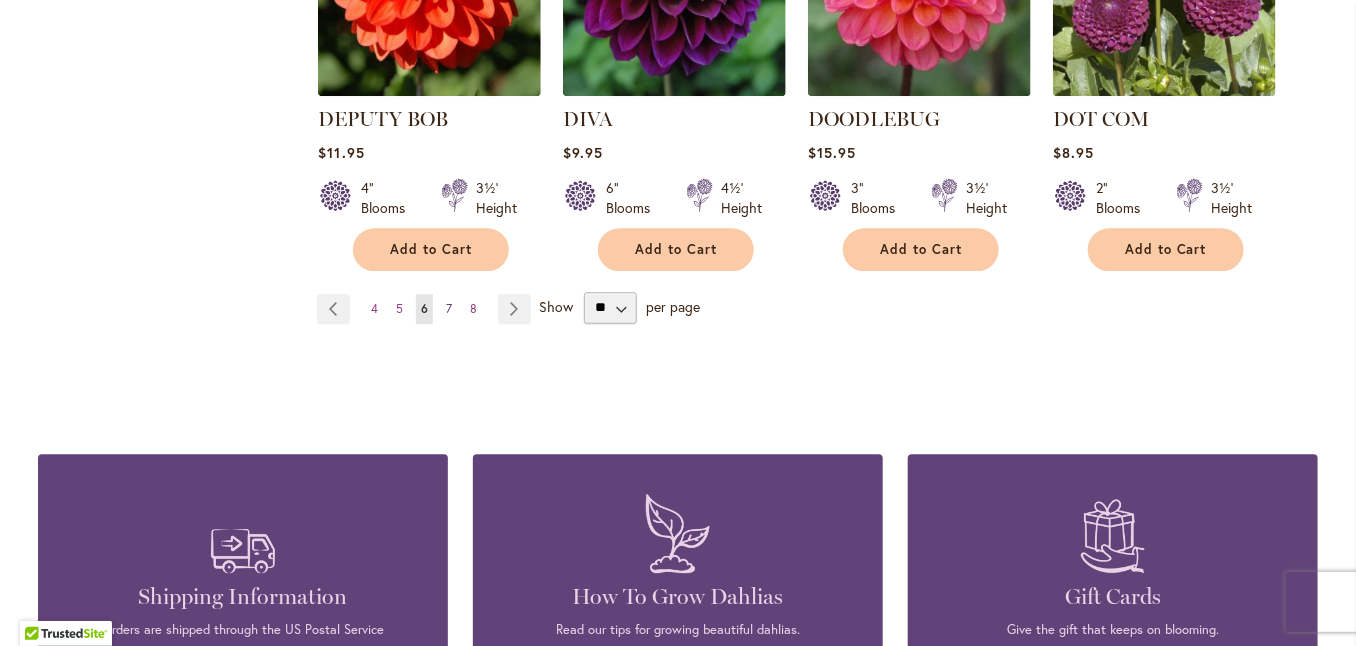 click on "Page
7" at bounding box center (449, 309) 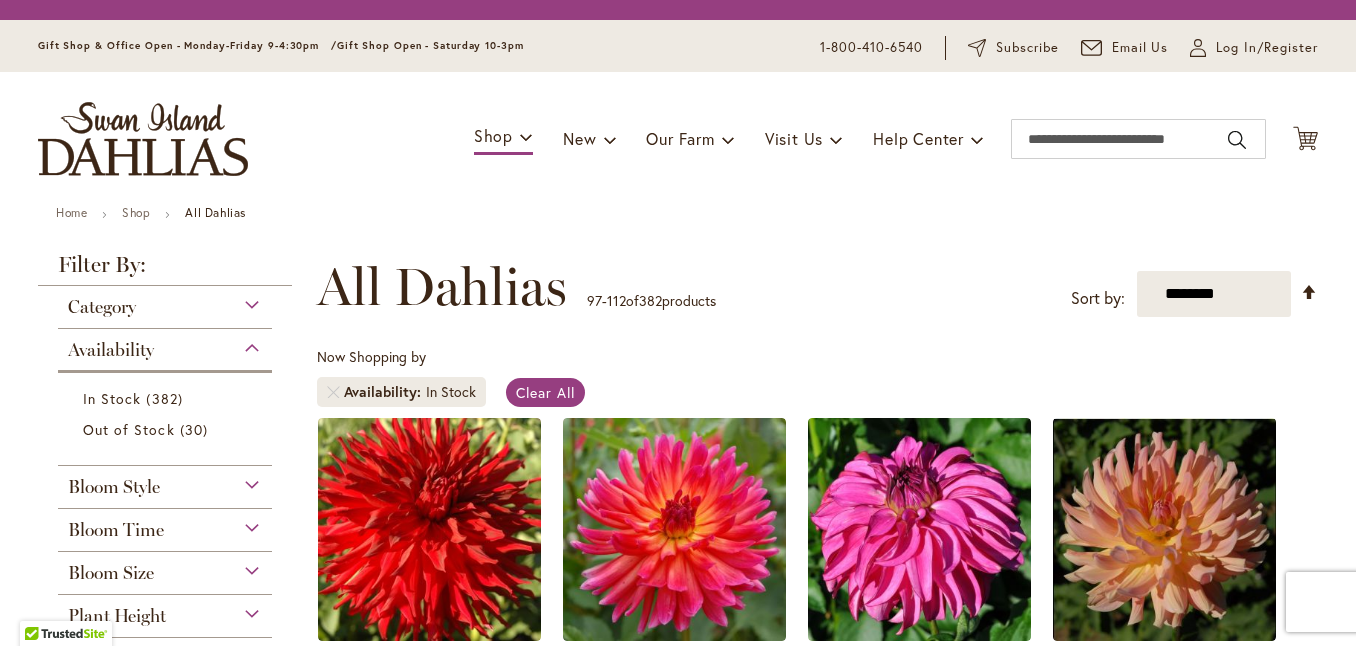 scroll, scrollTop: 0, scrollLeft: 0, axis: both 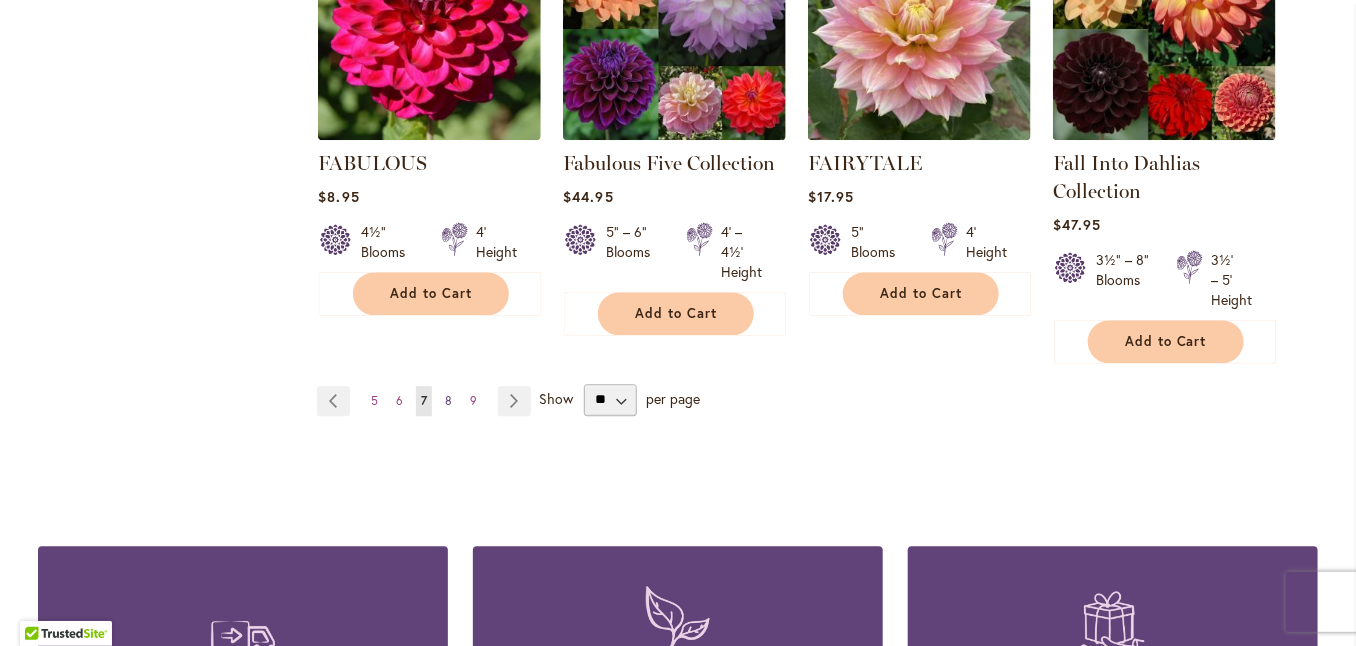 click on "8" at bounding box center (448, 400) 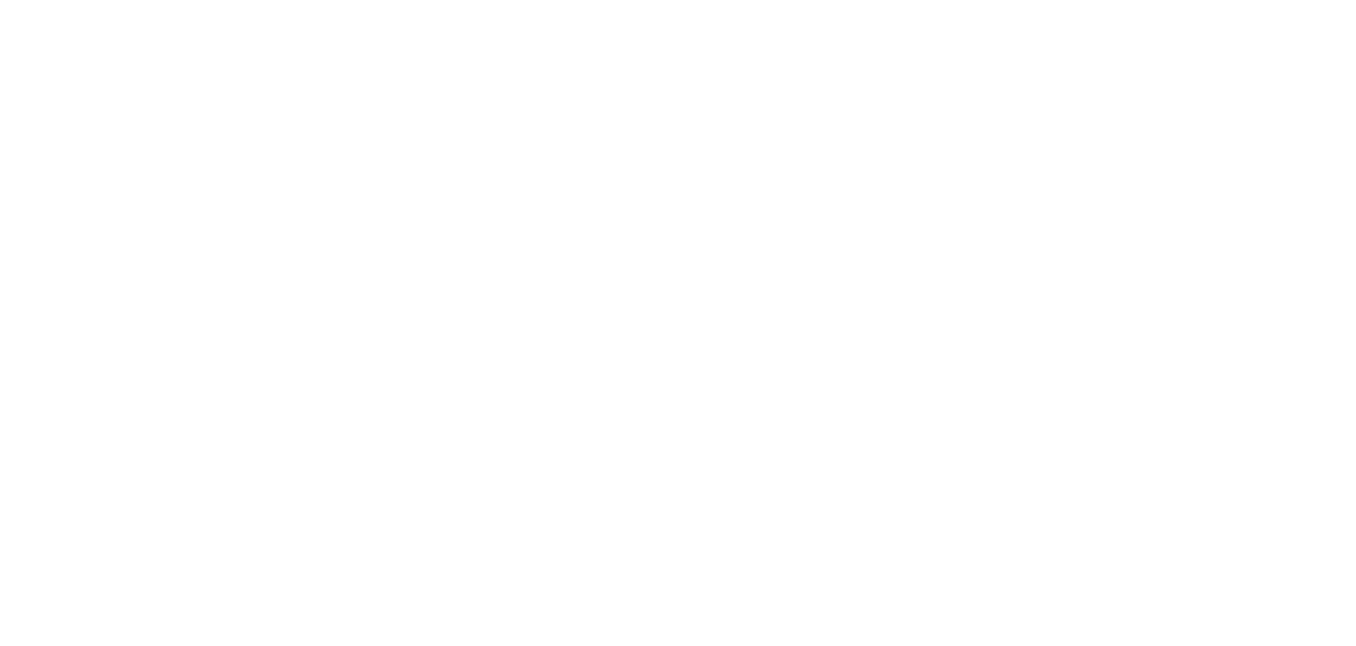 scroll, scrollTop: 0, scrollLeft: 0, axis: both 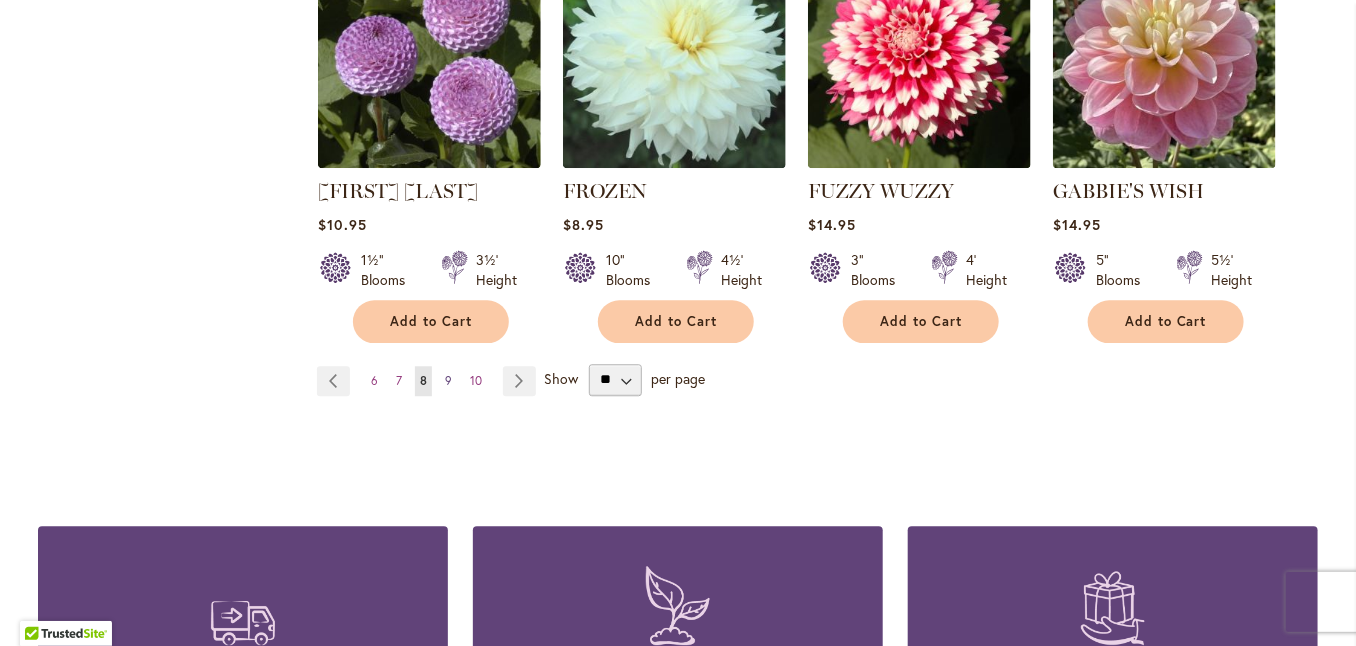 click on "9" at bounding box center [448, 380] 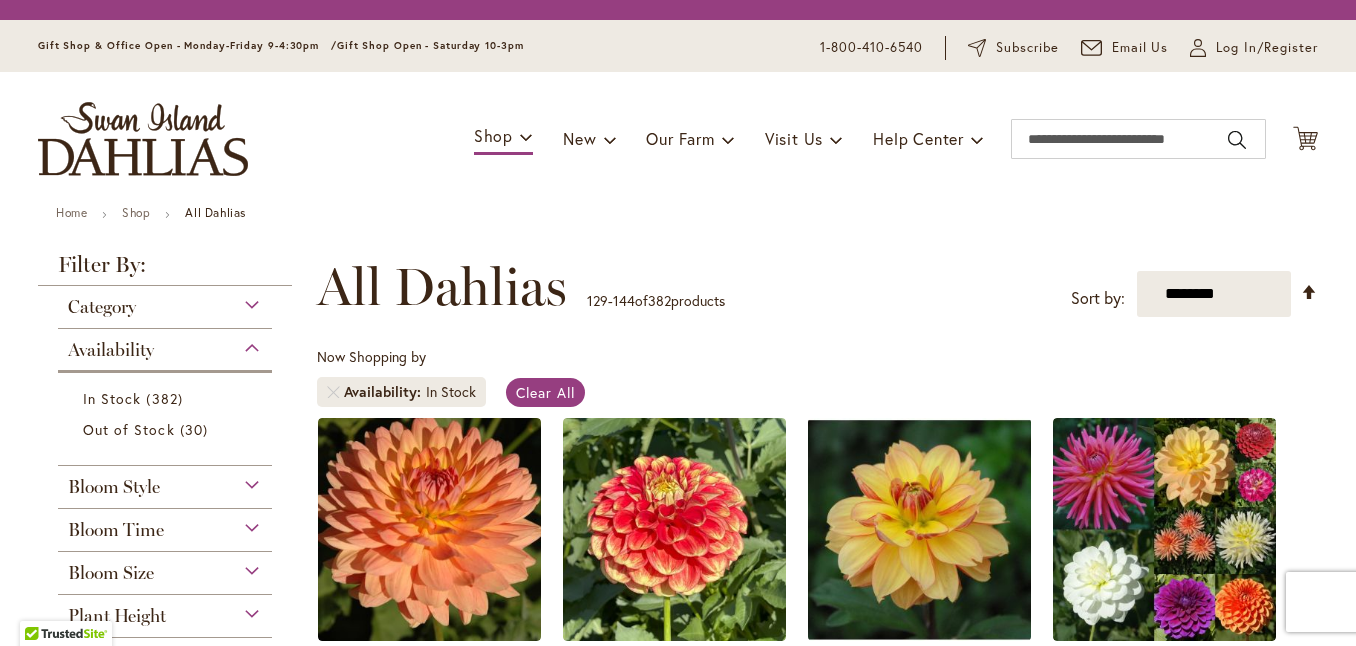 scroll, scrollTop: 0, scrollLeft: 0, axis: both 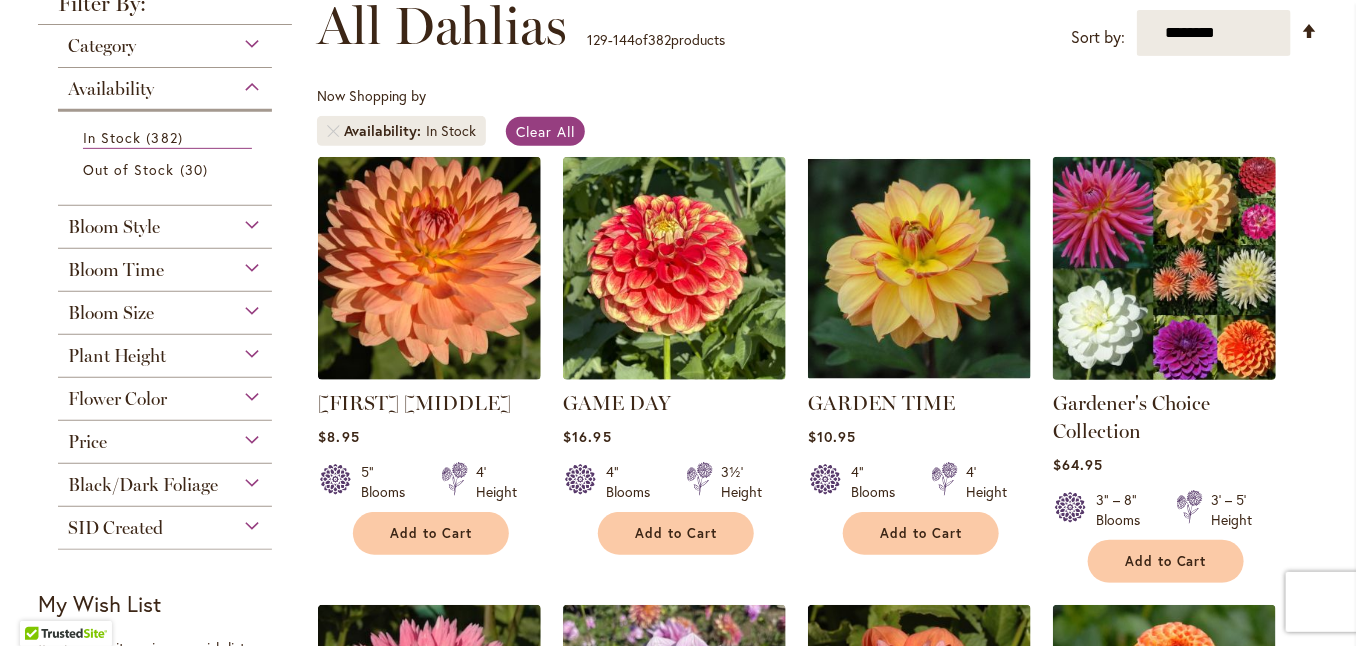 click at bounding box center (1165, 268) 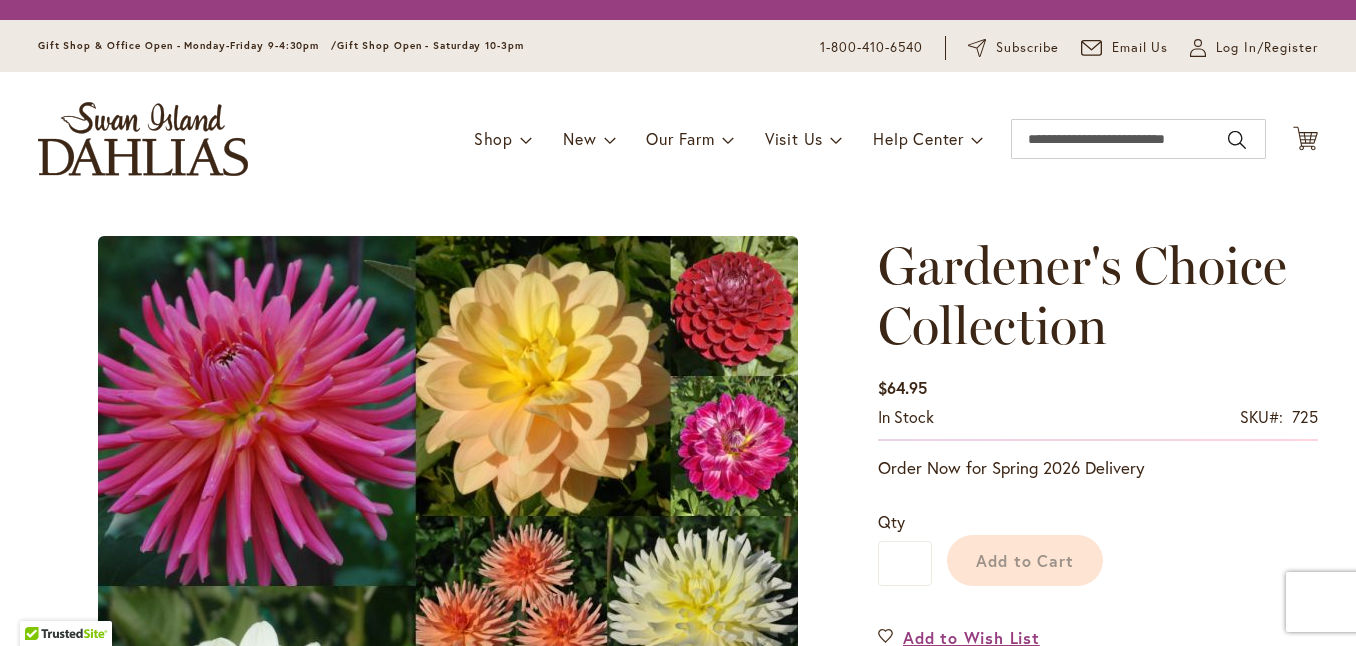 scroll, scrollTop: 0, scrollLeft: 0, axis: both 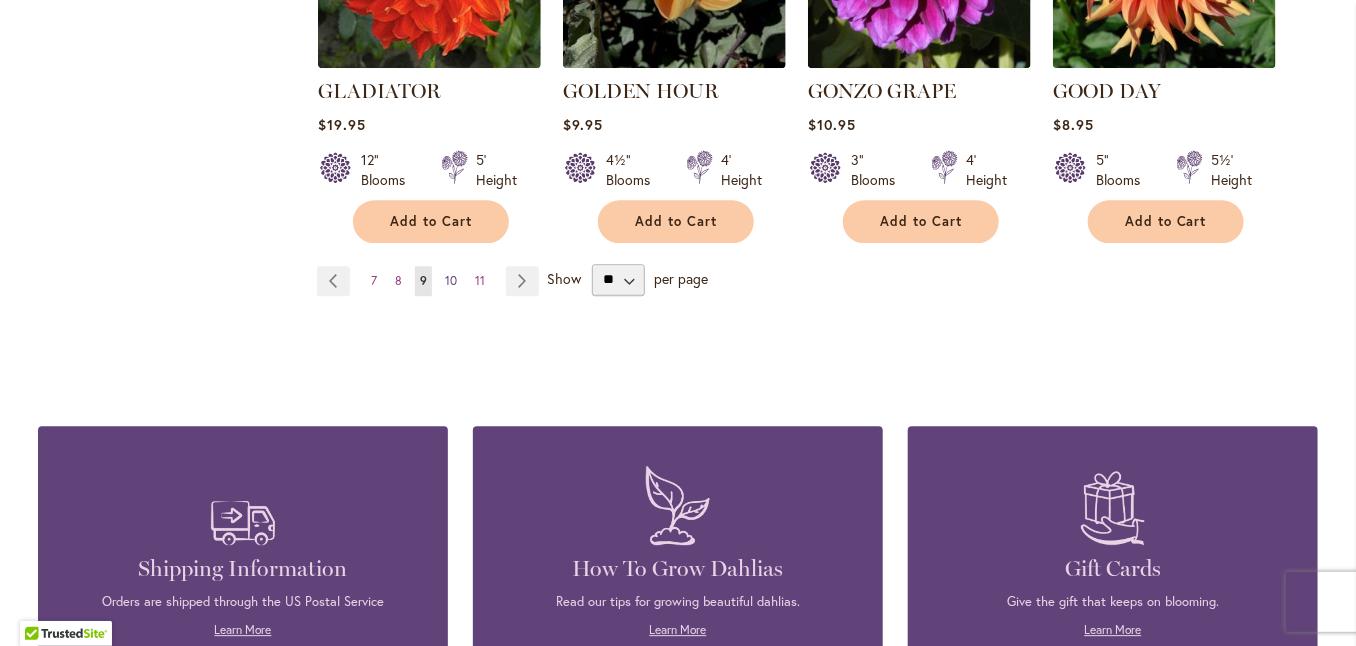 click on "10" at bounding box center [451, 280] 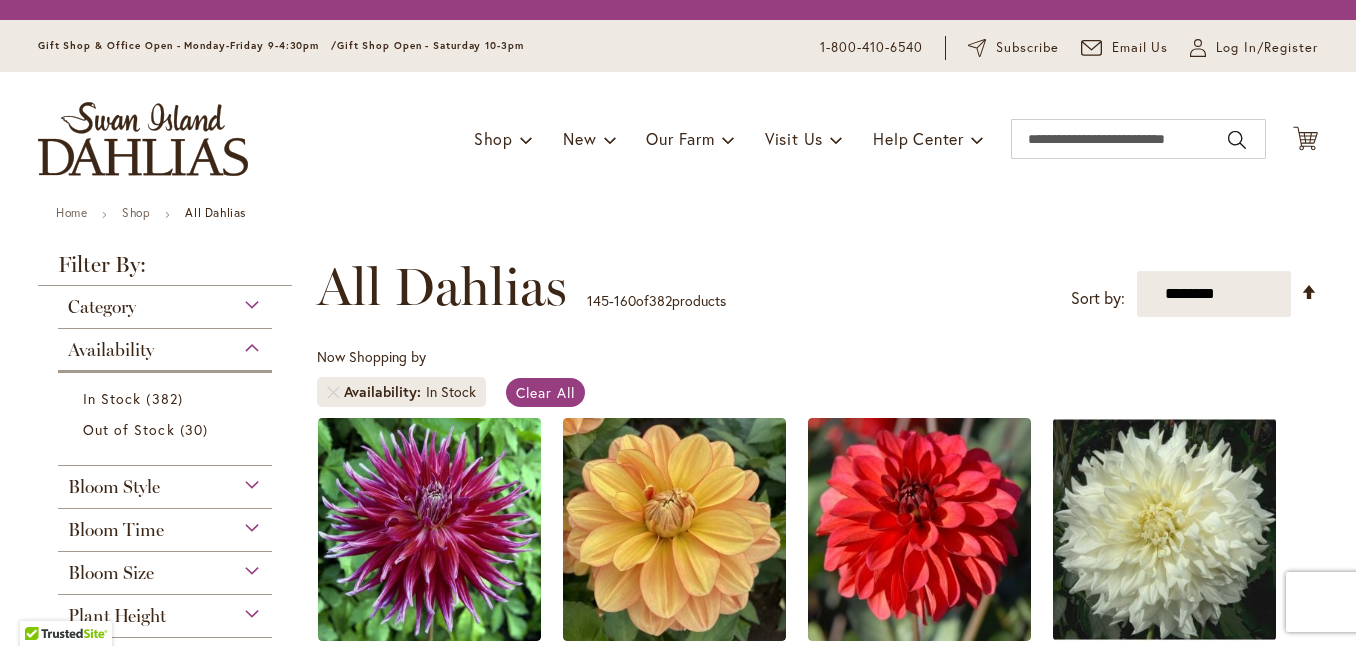 scroll, scrollTop: 0, scrollLeft: 0, axis: both 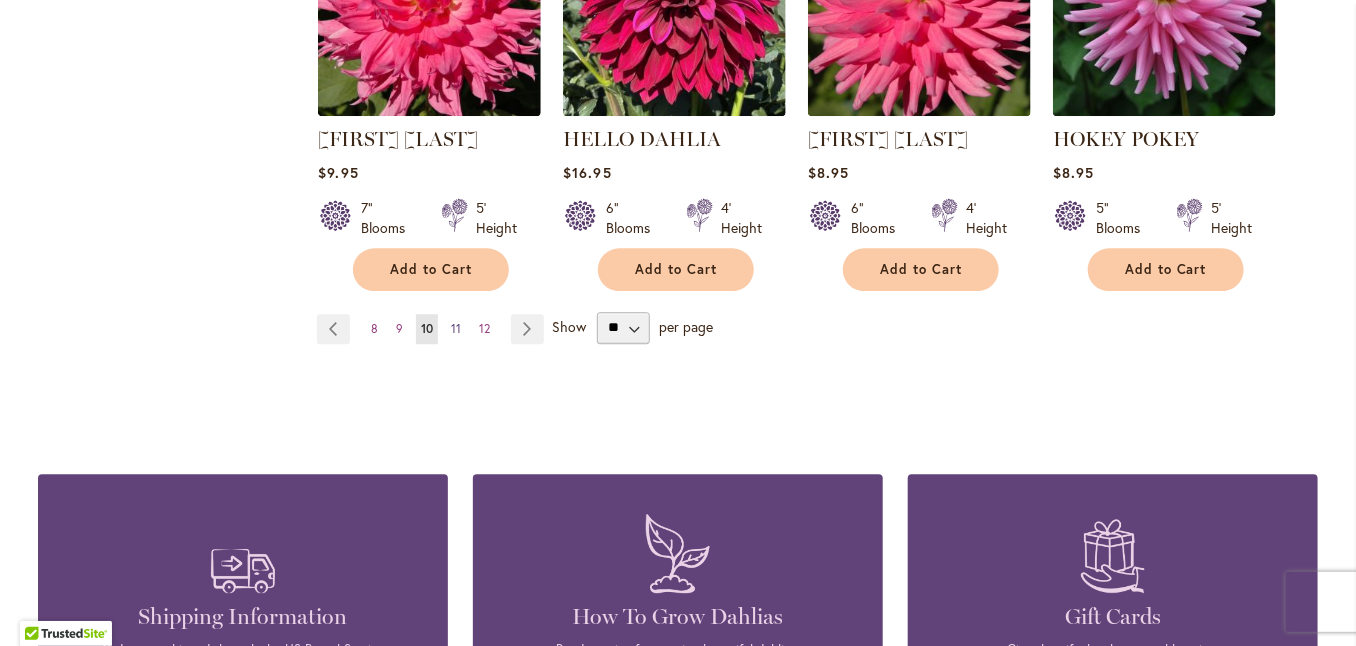 click on "11" at bounding box center (456, 328) 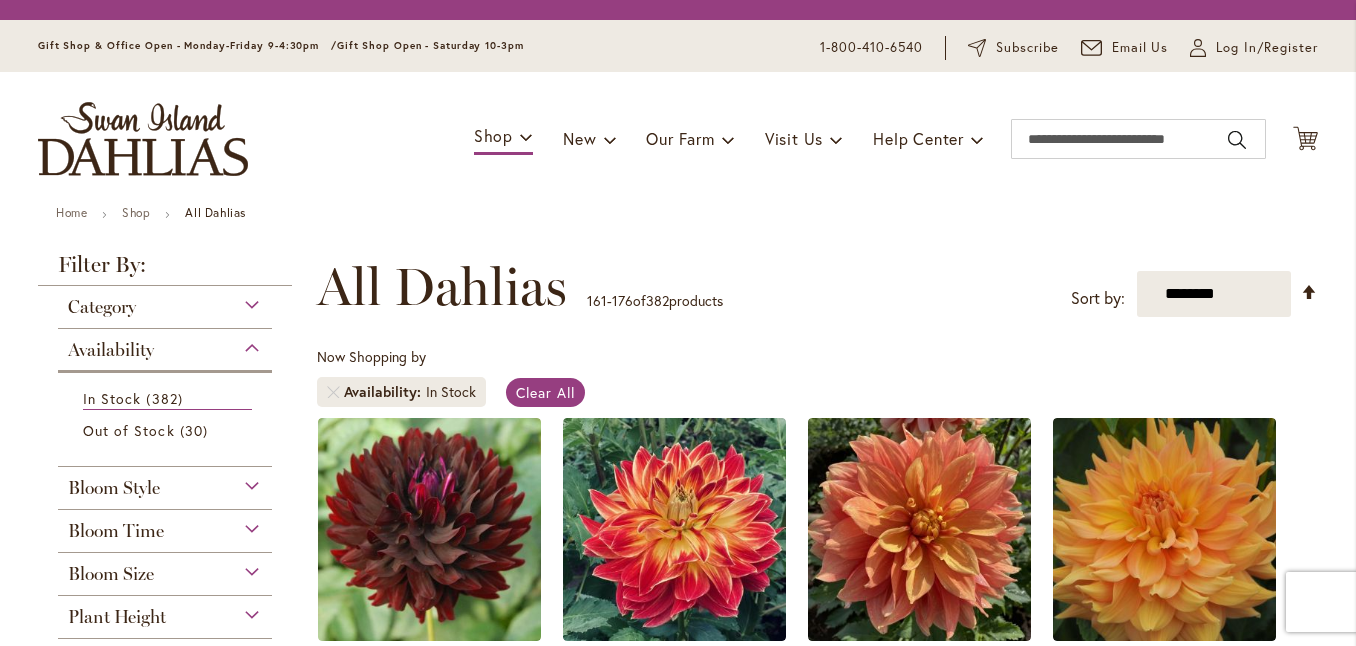 scroll, scrollTop: 0, scrollLeft: 0, axis: both 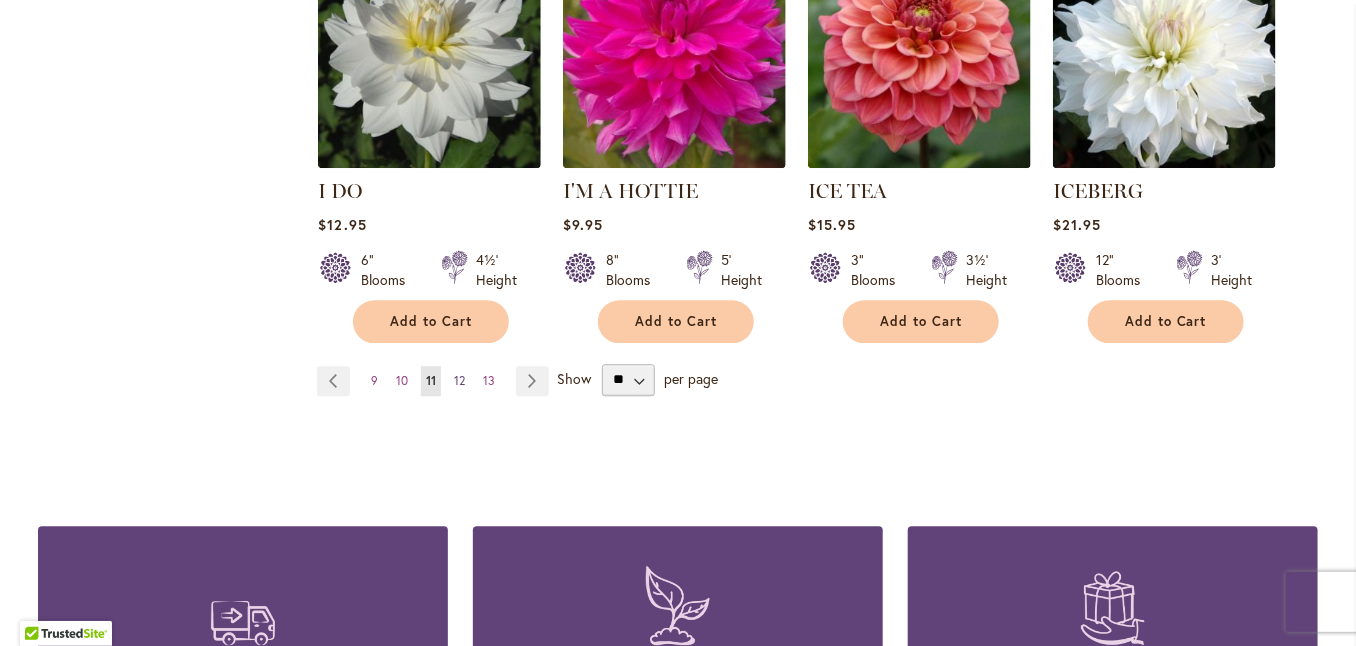 click on "12" at bounding box center (459, 380) 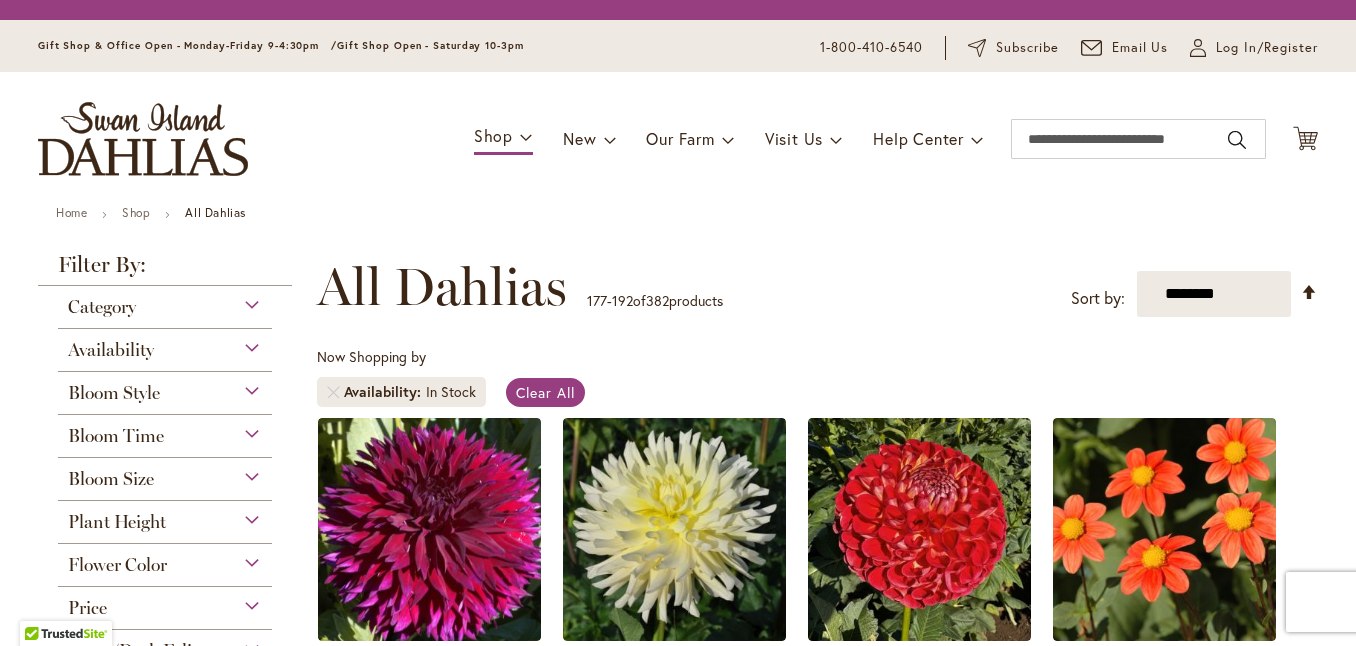 scroll, scrollTop: 0, scrollLeft: 0, axis: both 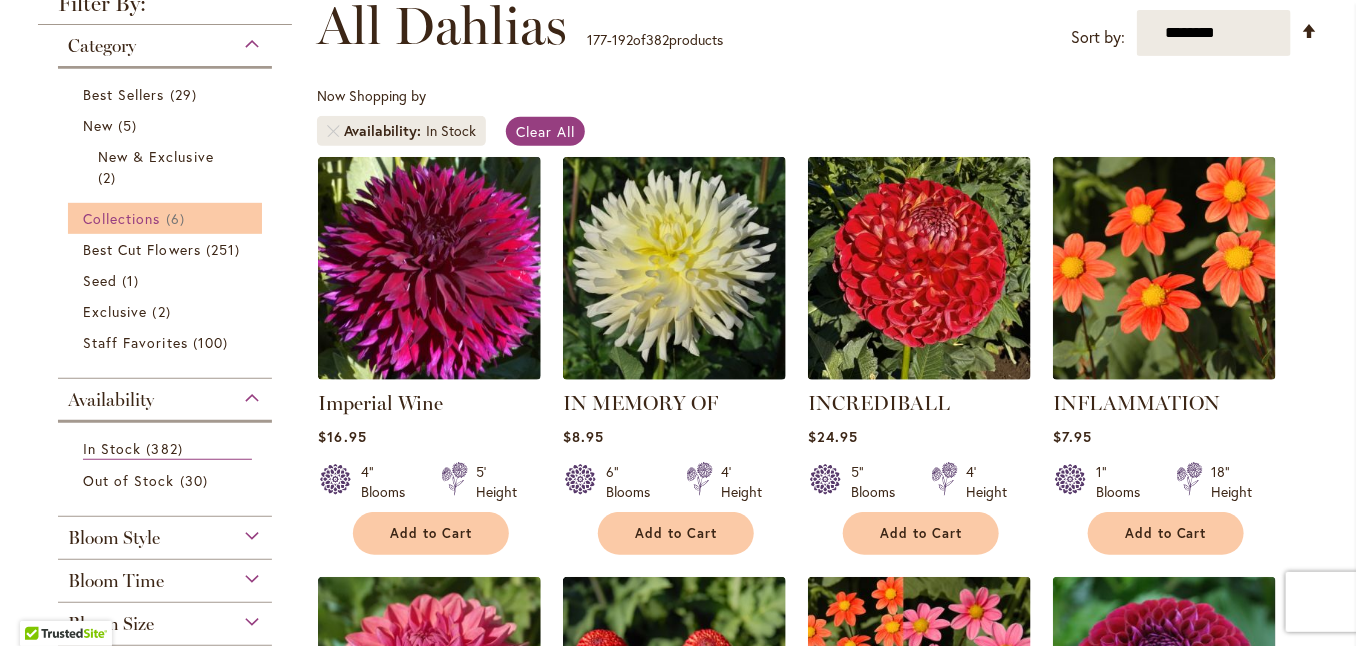 click on "Collections" at bounding box center [122, 218] 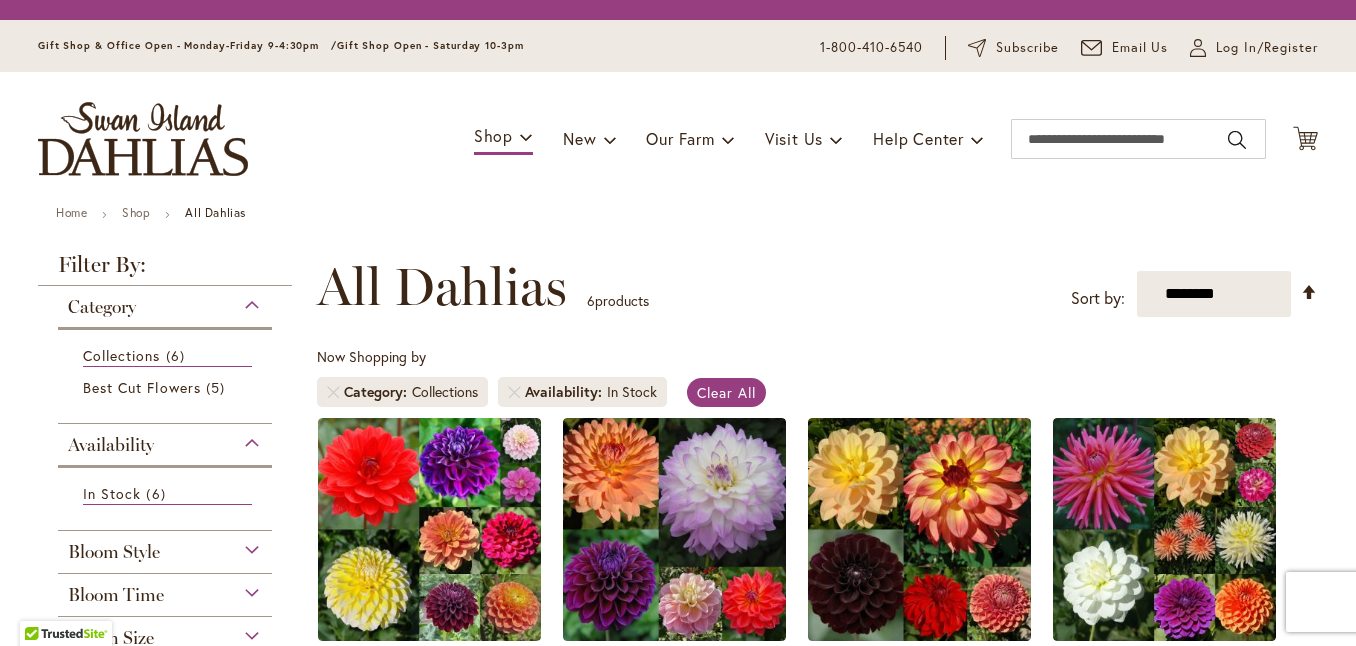 scroll, scrollTop: 0, scrollLeft: 0, axis: both 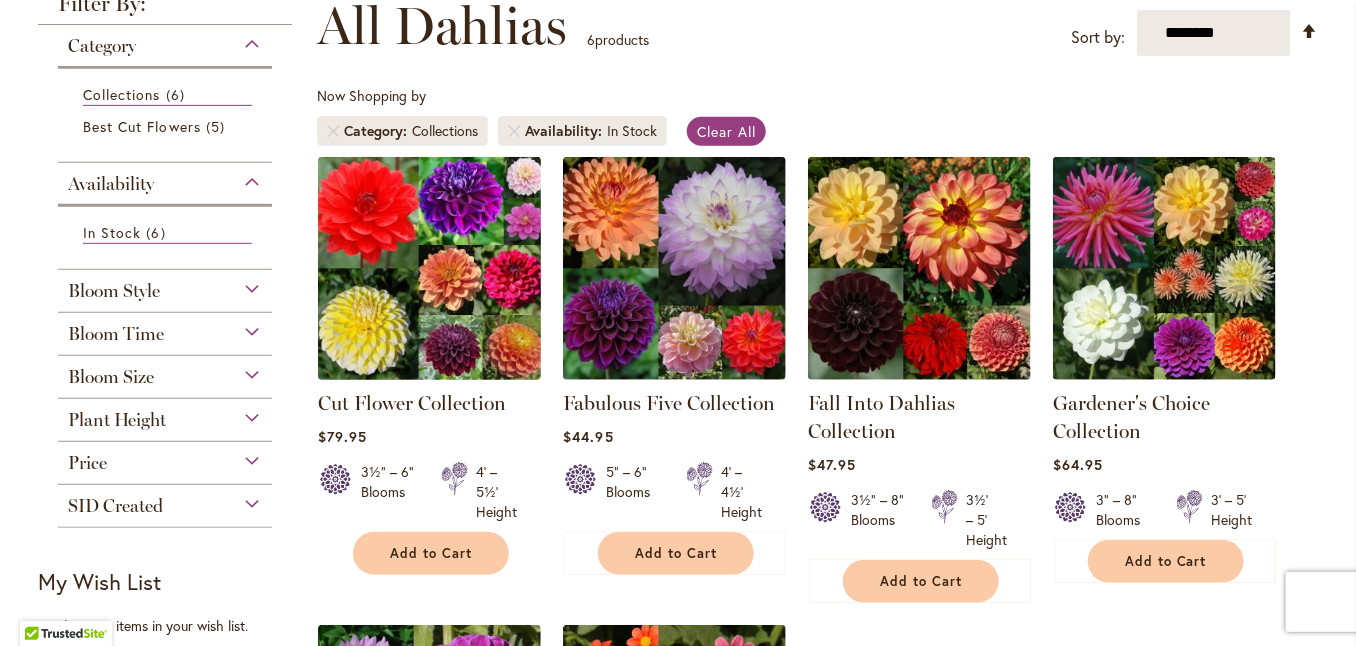 click at bounding box center (430, 268) 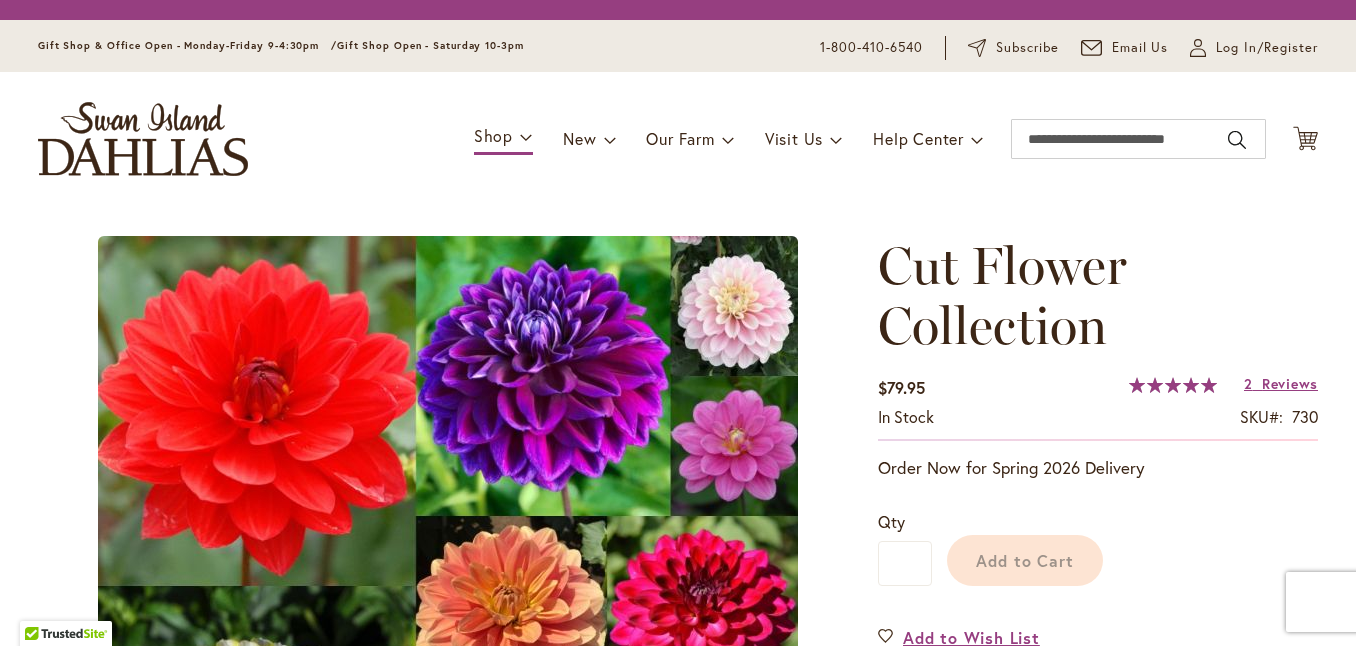scroll, scrollTop: 0, scrollLeft: 0, axis: both 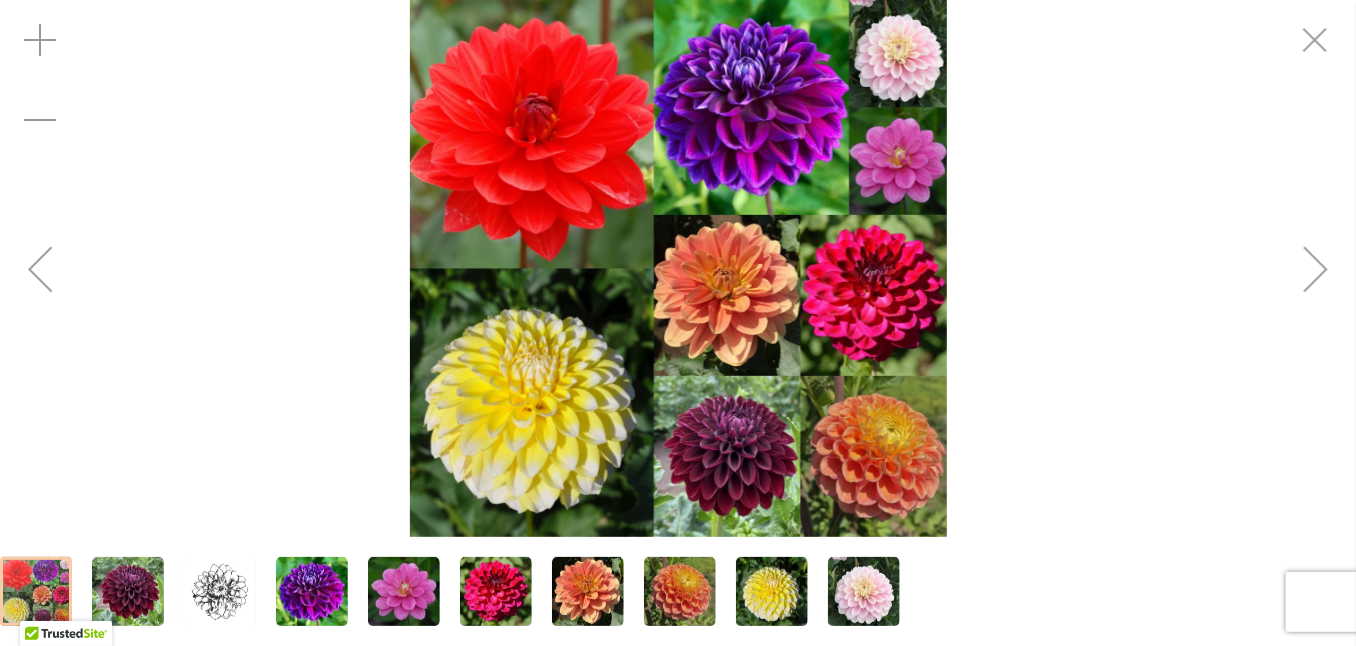 click at bounding box center (1316, 269) 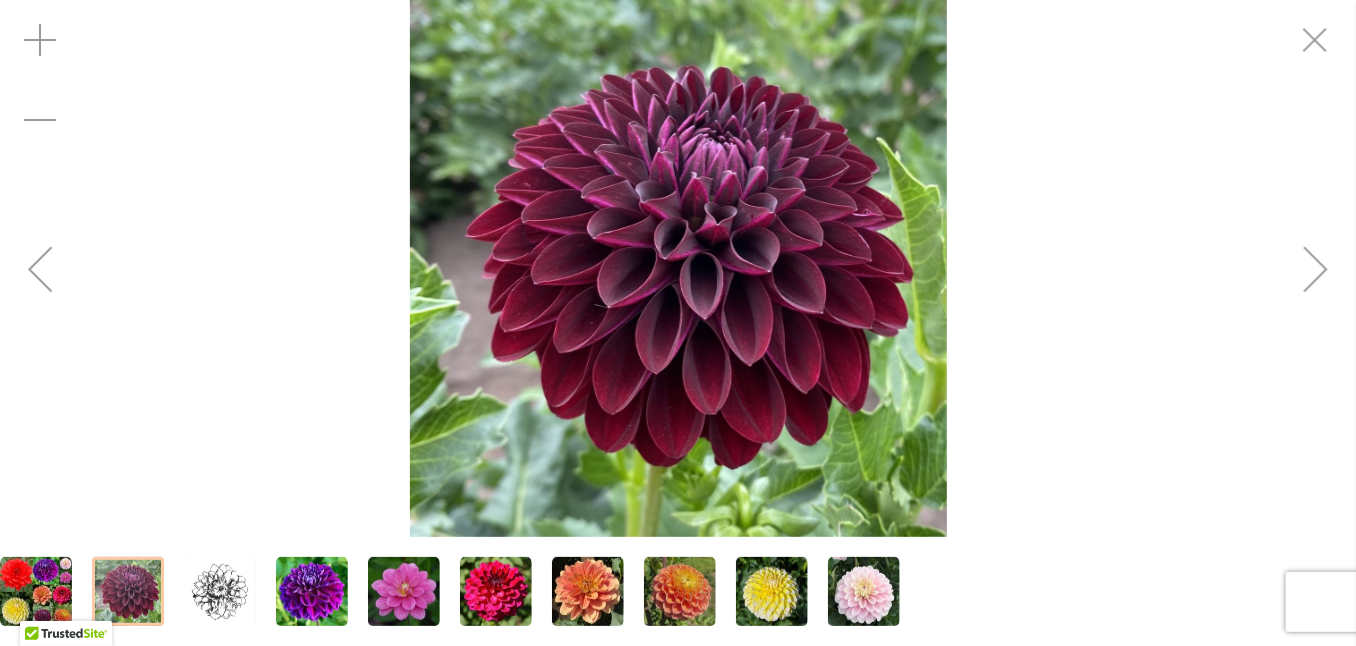 click at bounding box center [1316, 269] 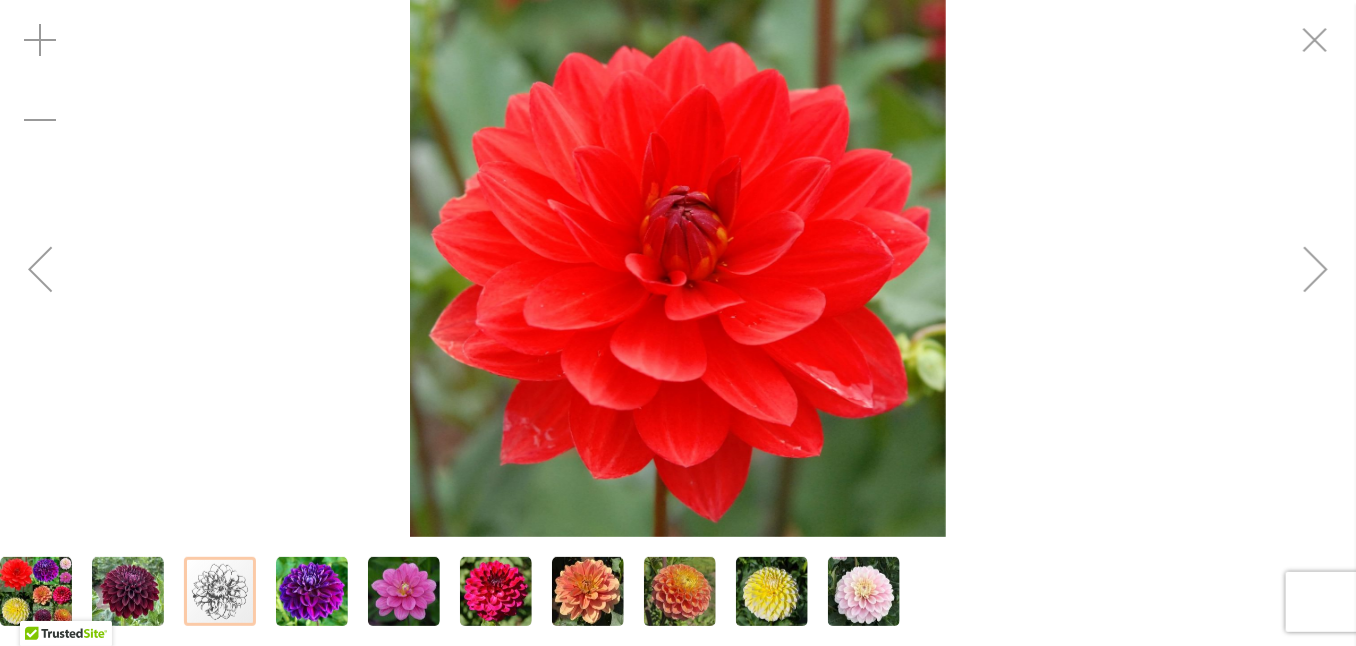click at bounding box center (1316, 269) 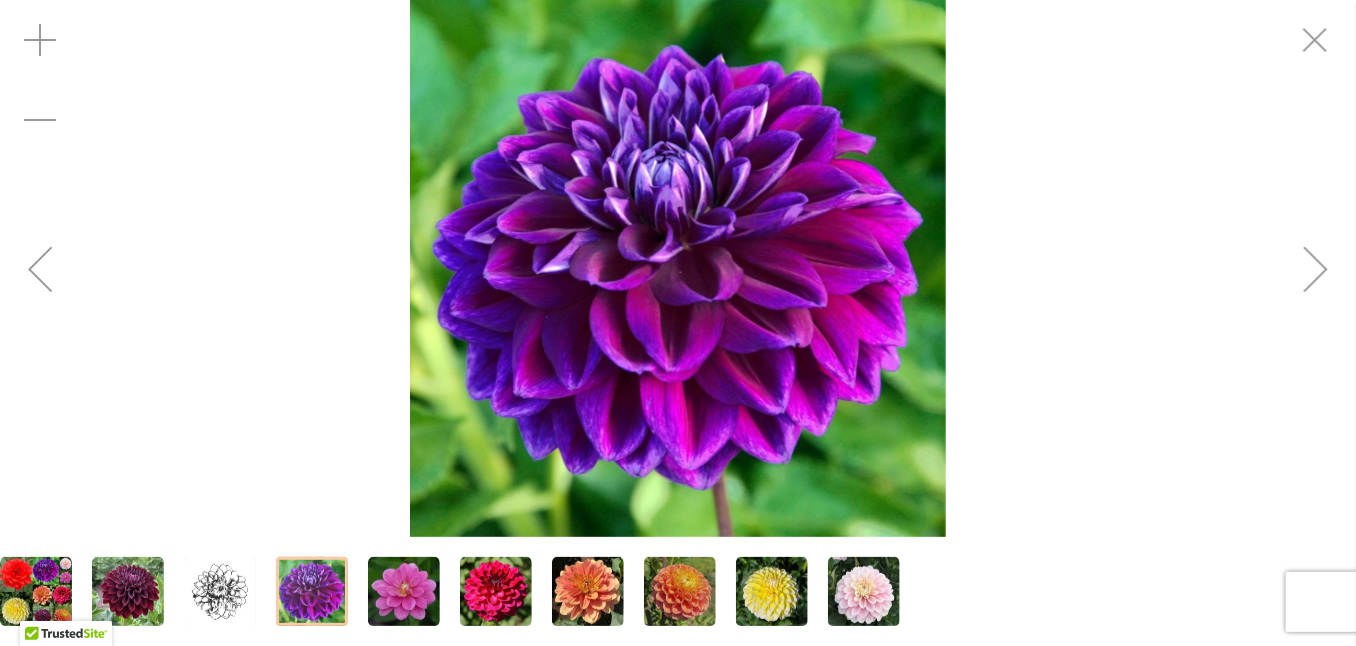 click at bounding box center [1316, 269] 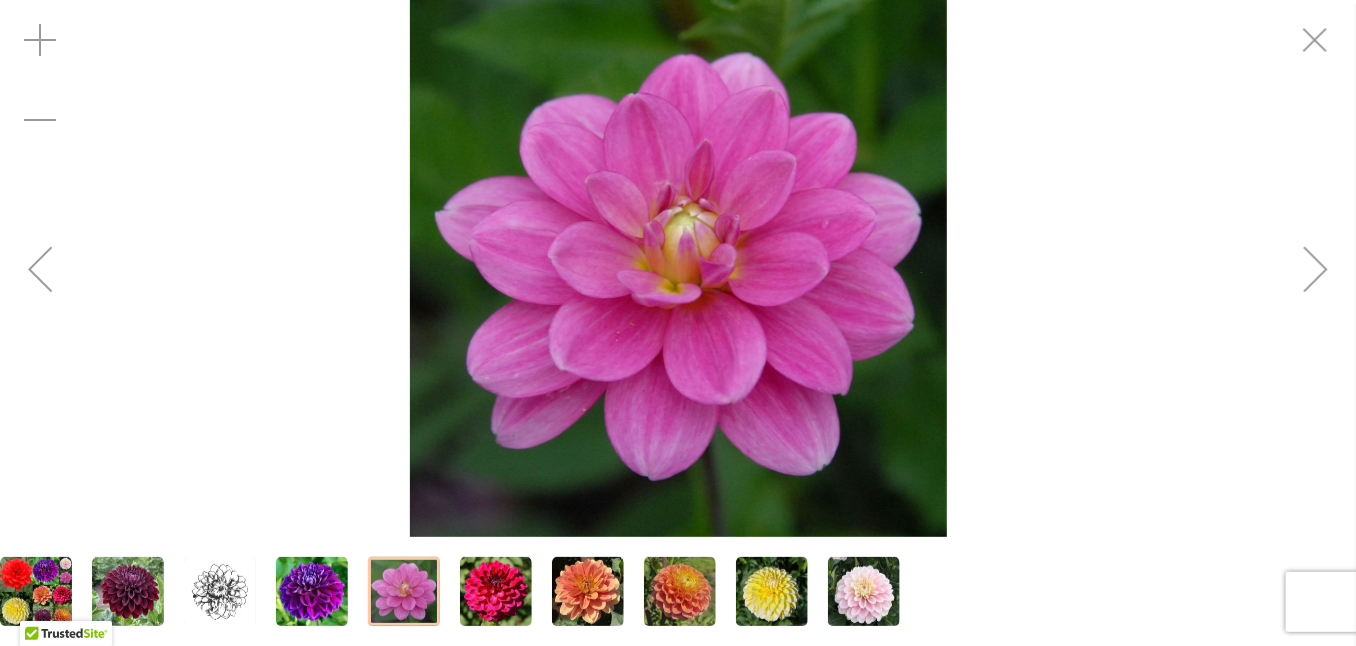 click at bounding box center [1316, 269] 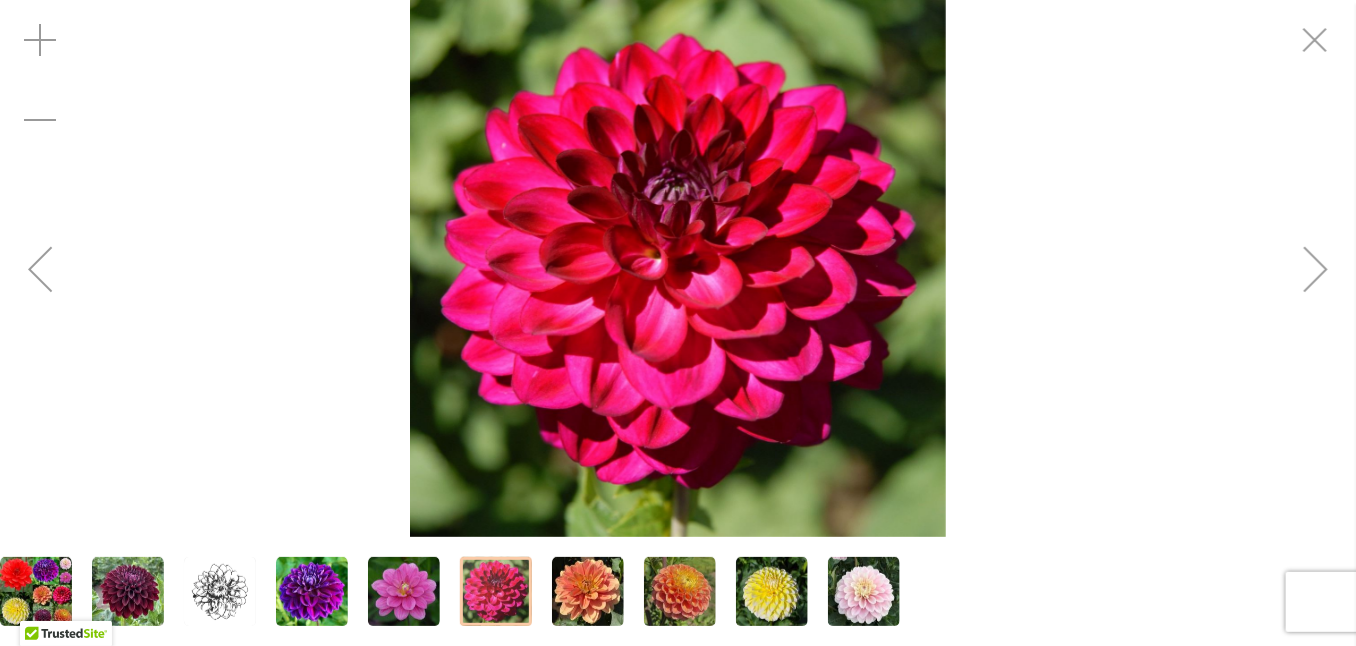 click at bounding box center [1316, 269] 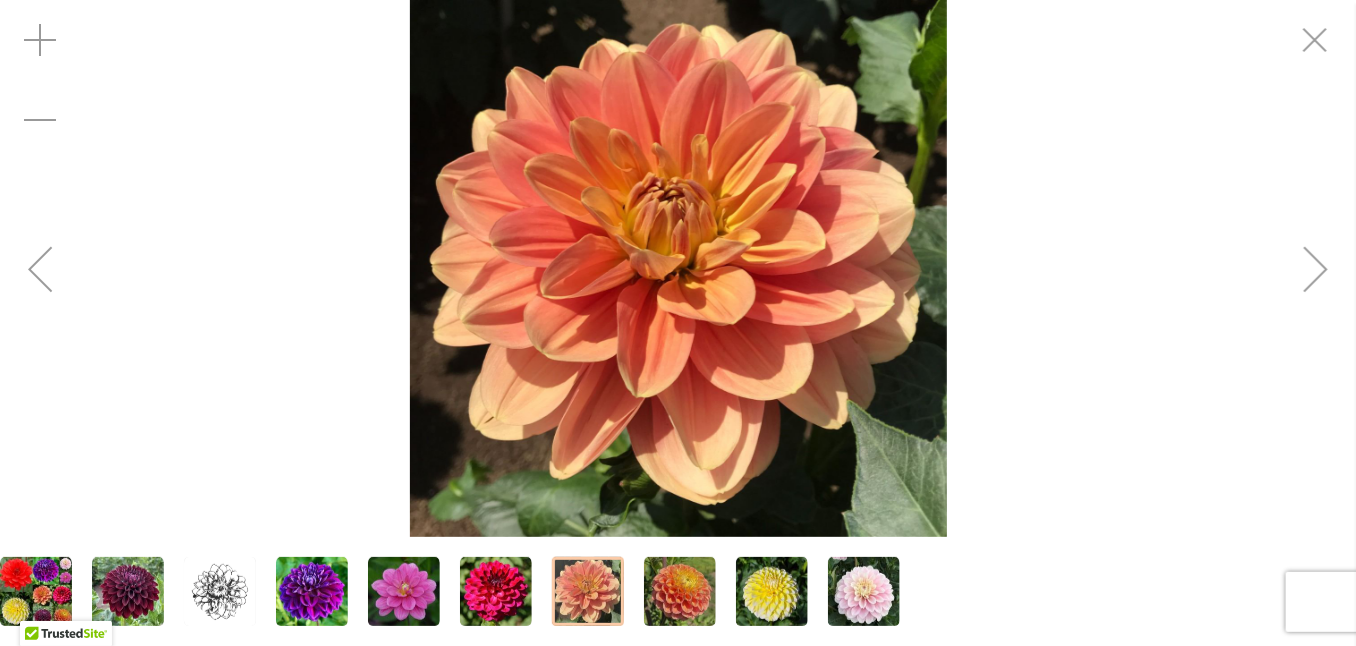click at bounding box center [1316, 269] 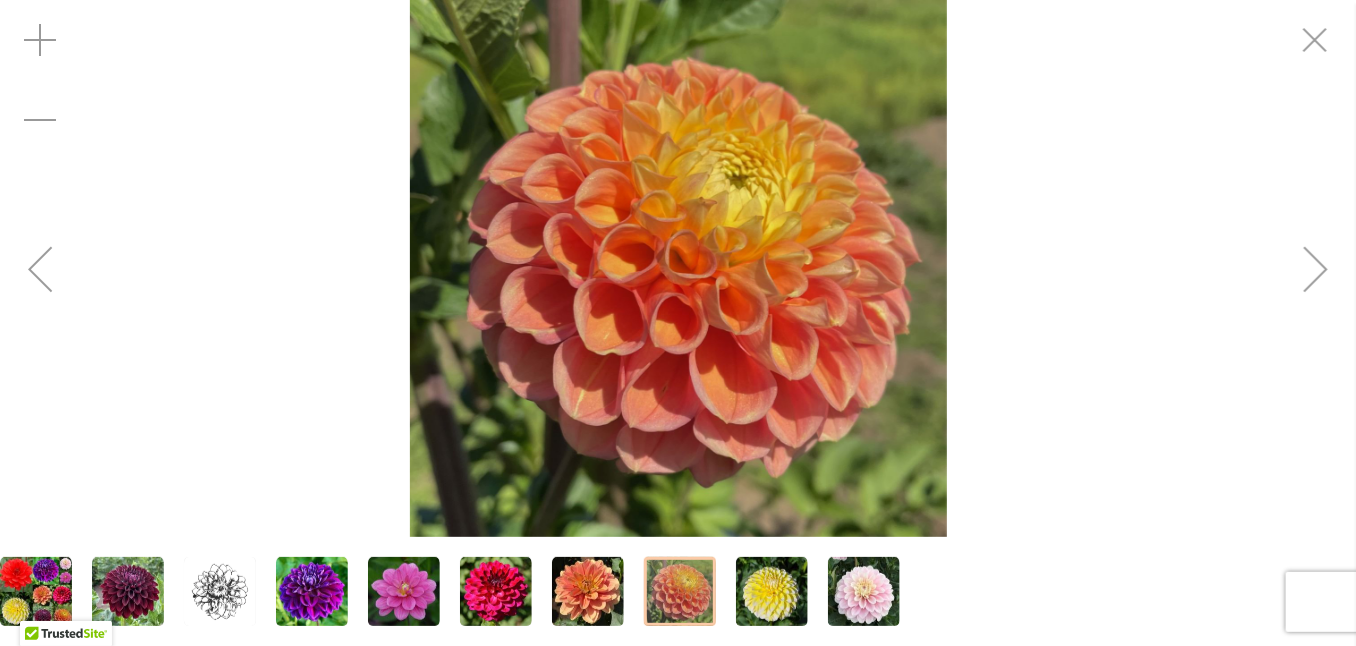 click at bounding box center [1316, 269] 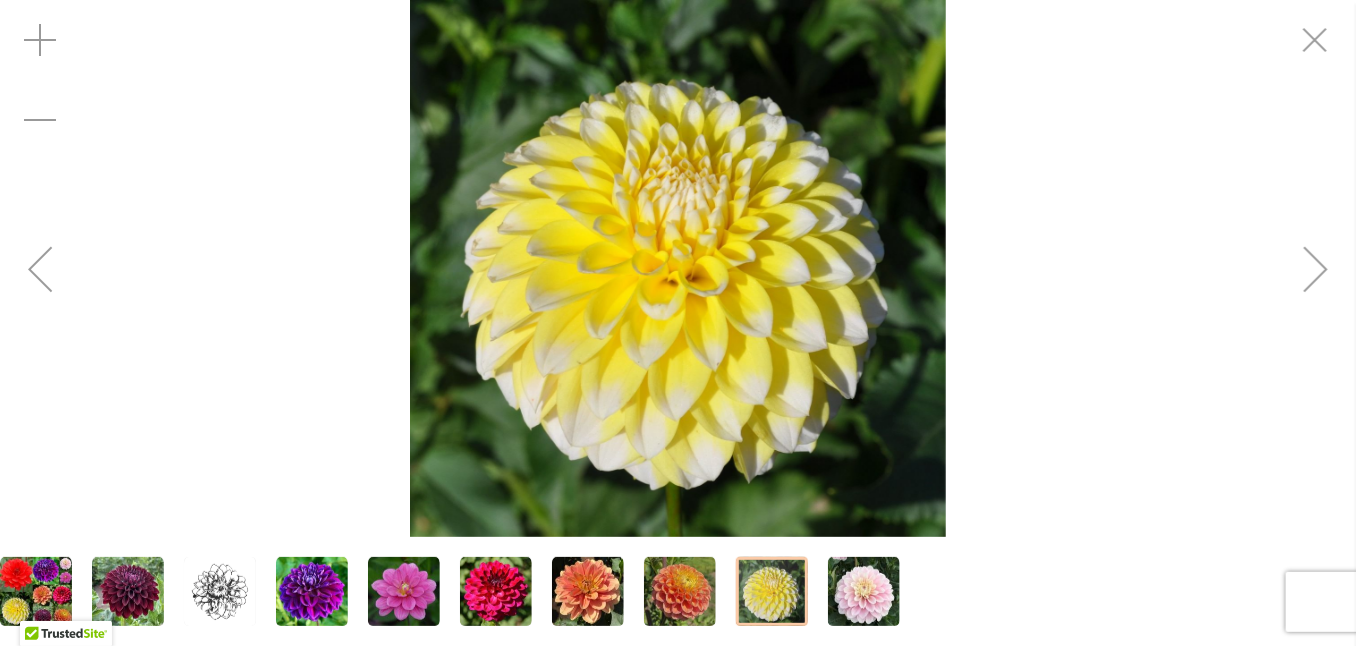click at bounding box center [1316, 269] 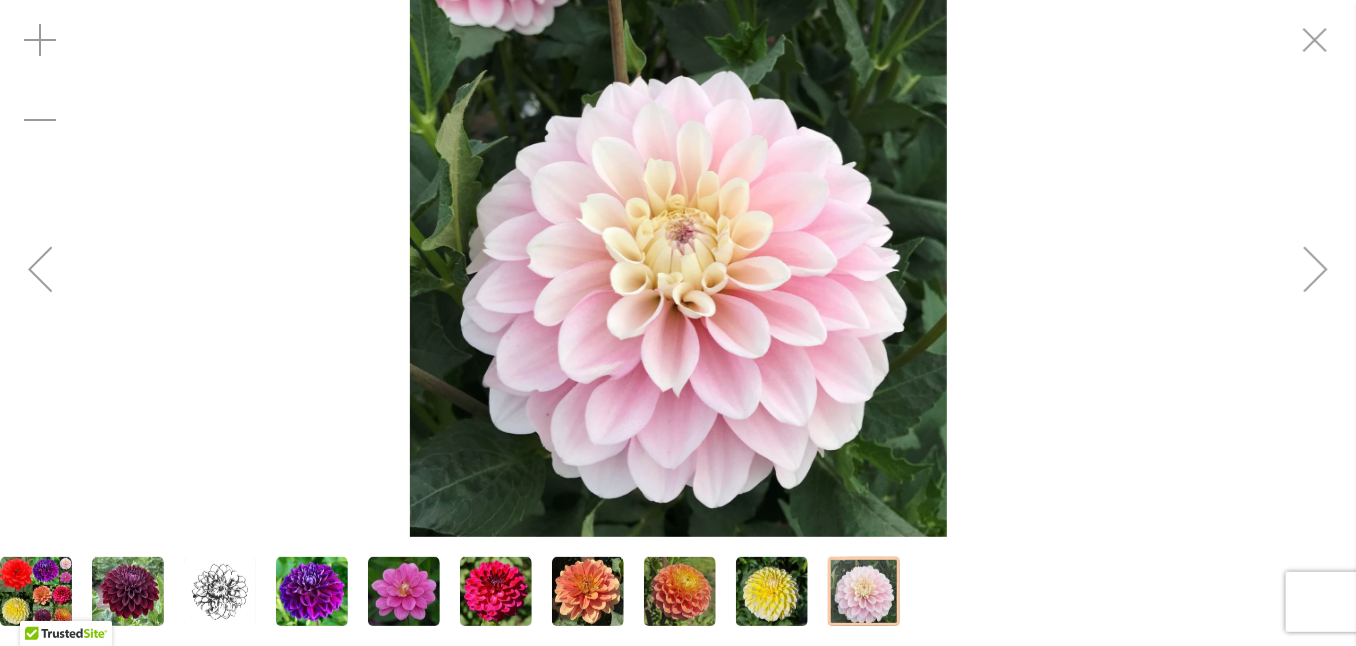 click at bounding box center [1316, 269] 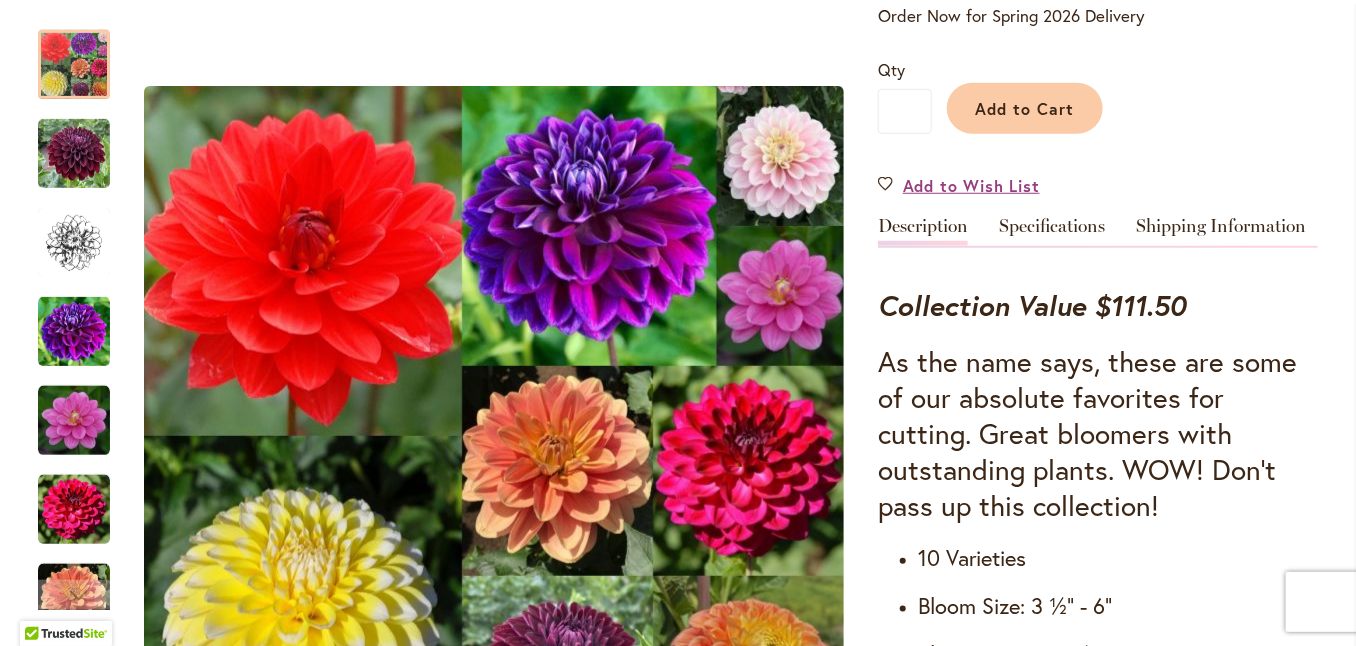 scroll, scrollTop: 0, scrollLeft: 0, axis: both 